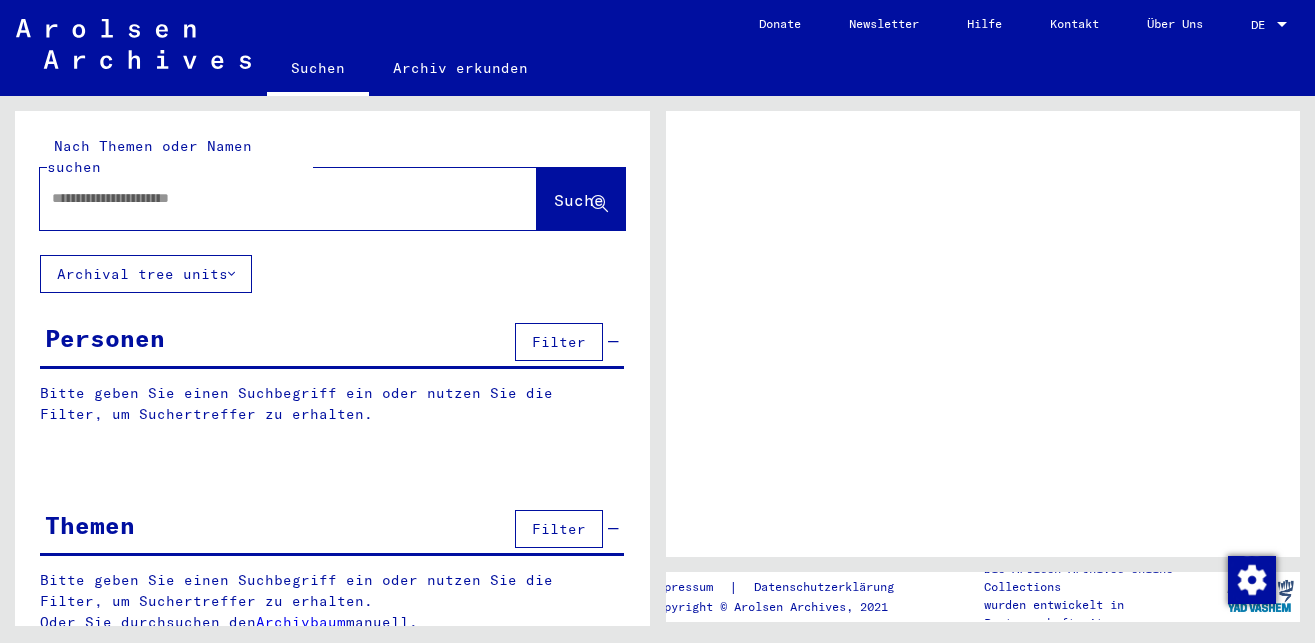 scroll, scrollTop: 0, scrollLeft: 0, axis: both 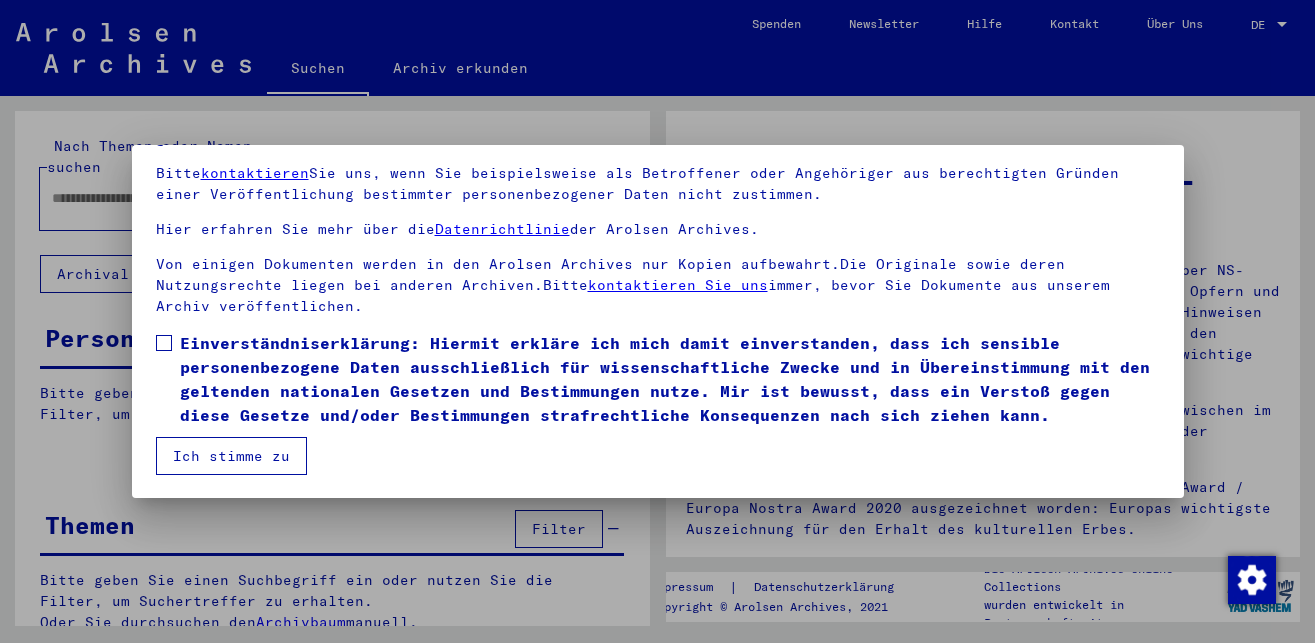 click at bounding box center (164, 343) 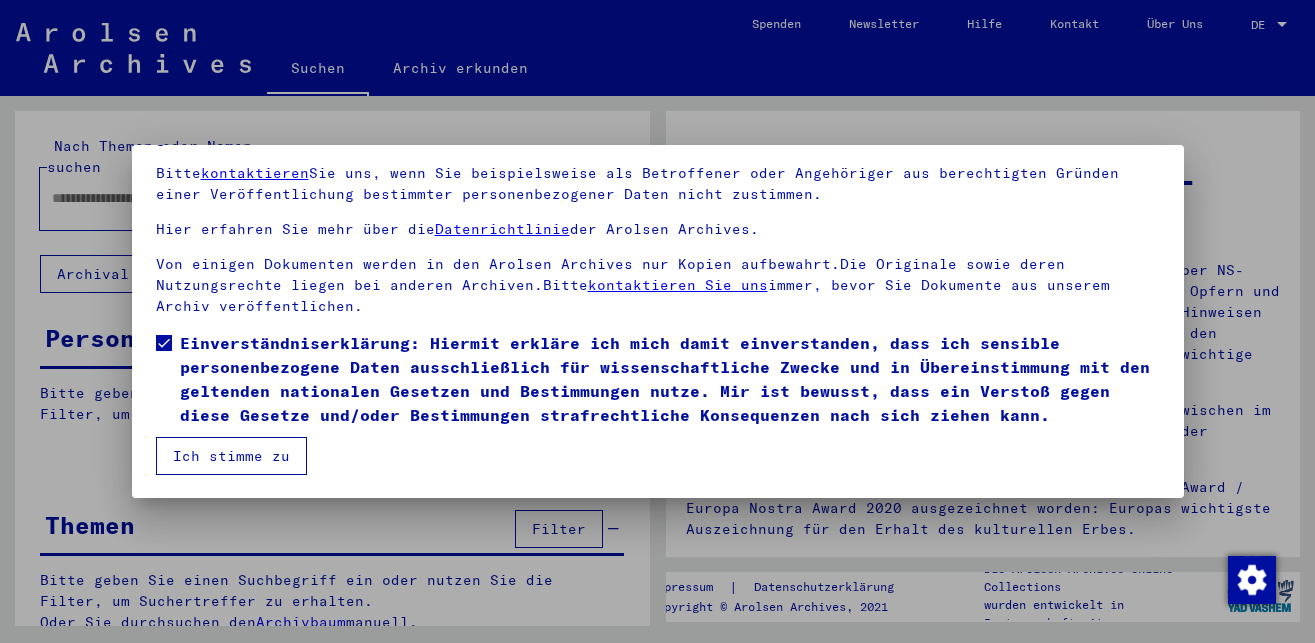 click on "Ich stimme zu" at bounding box center (231, 456) 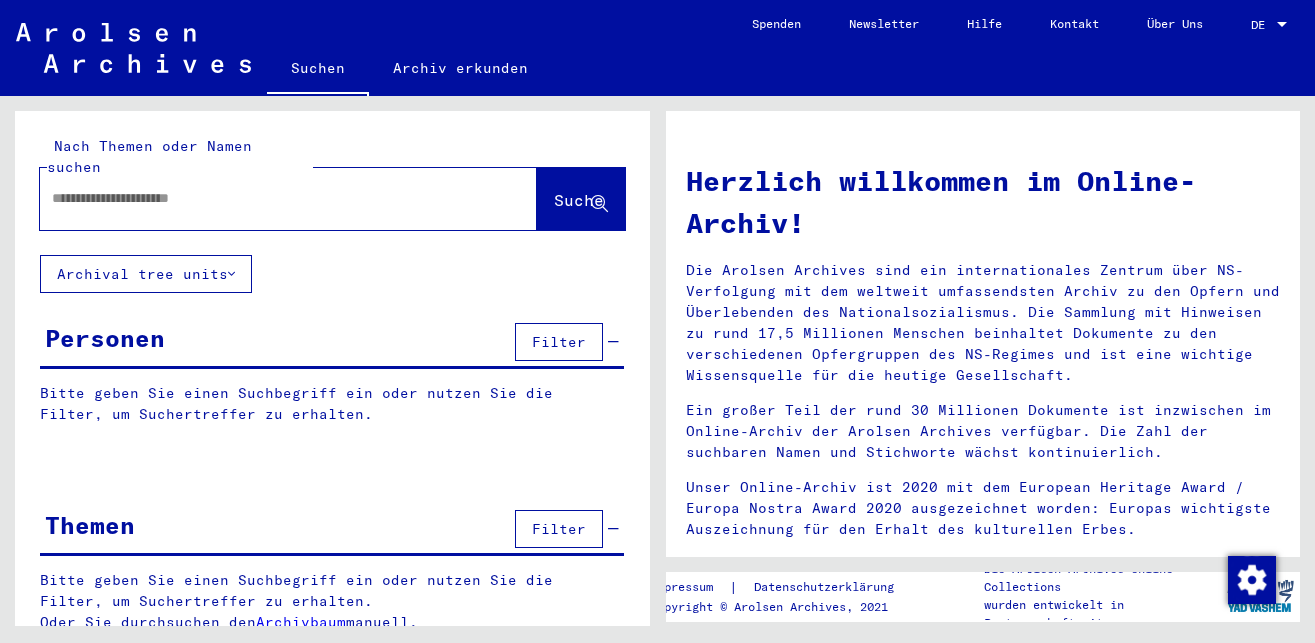 click at bounding box center [264, 198] 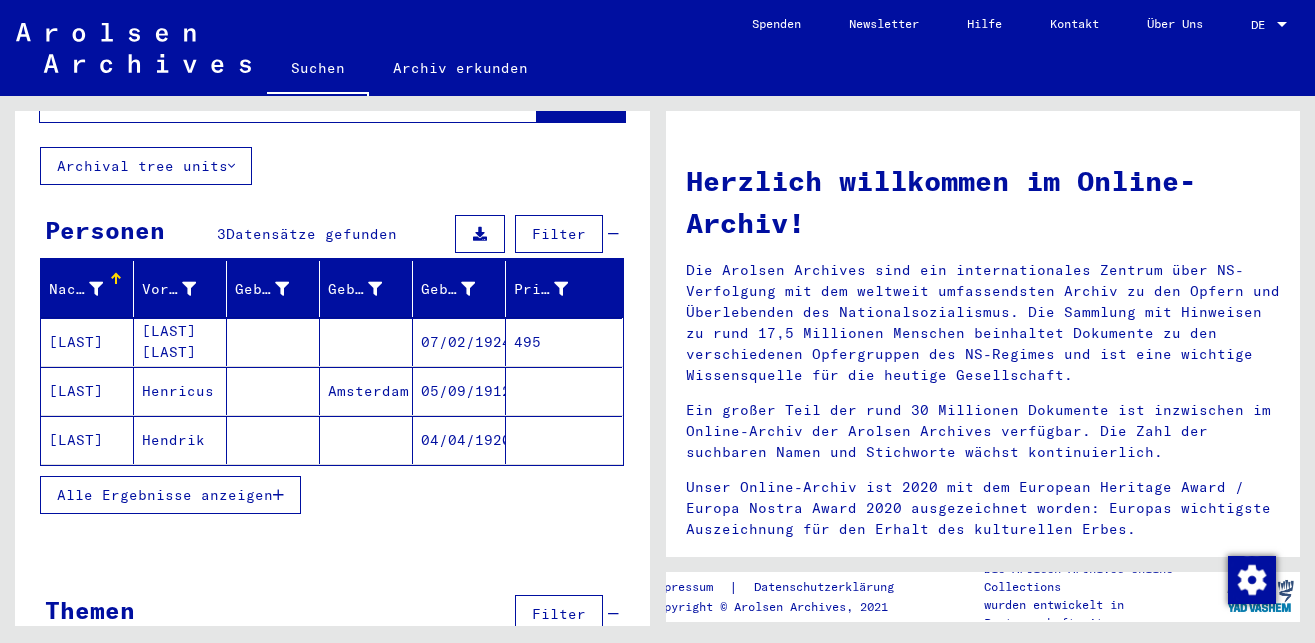 scroll, scrollTop: 140, scrollLeft: 0, axis: vertical 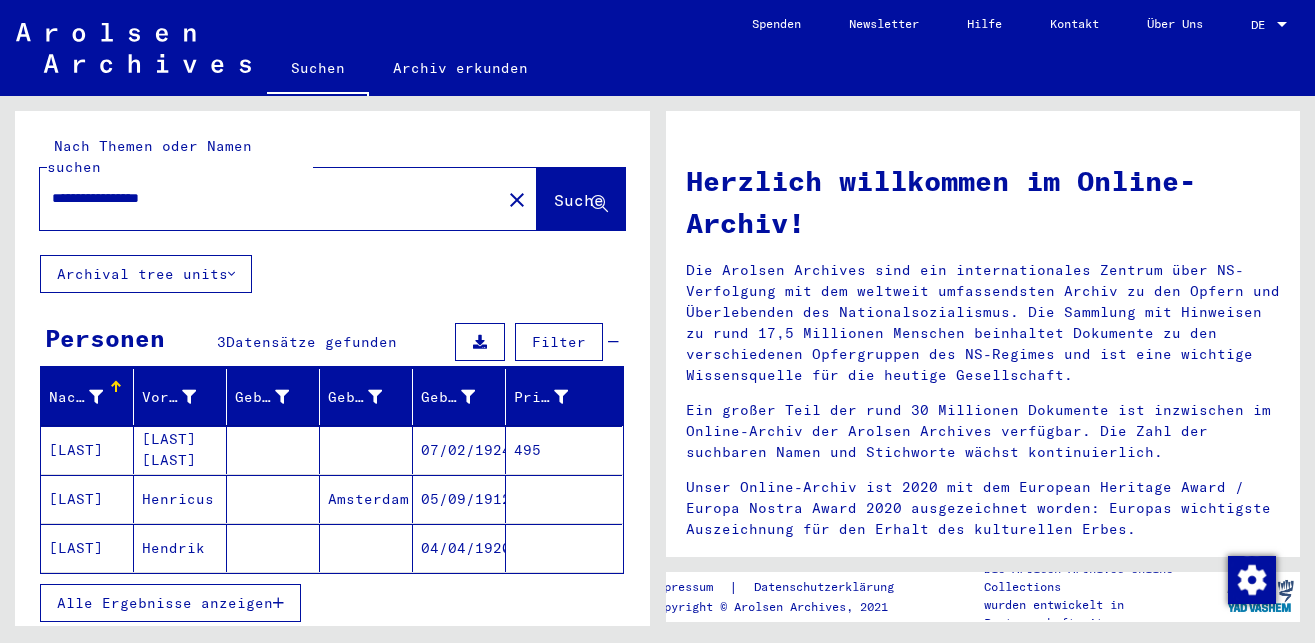 click on "**********" at bounding box center (264, 198) 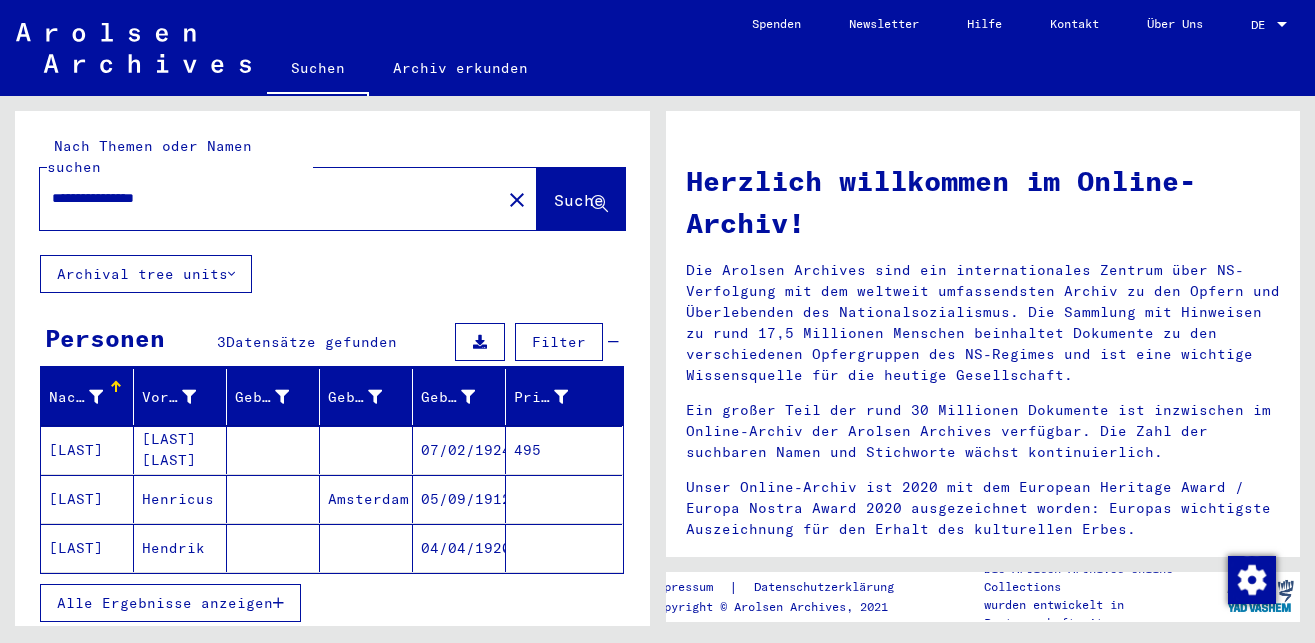 type on "**********" 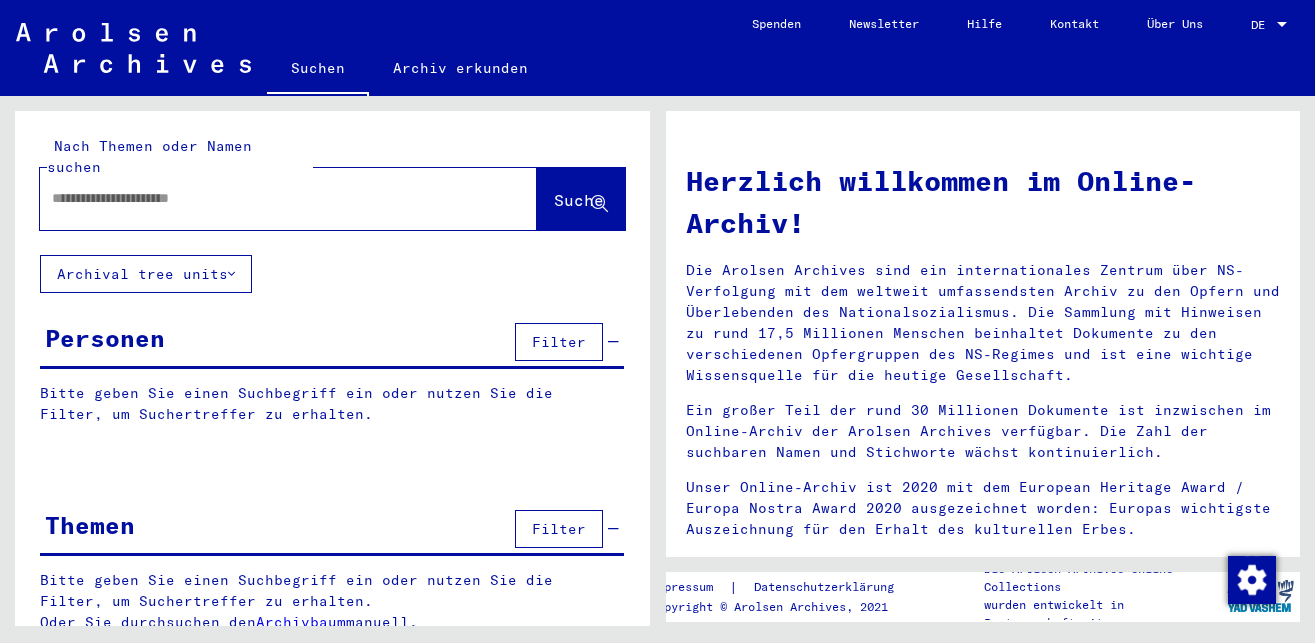 click at bounding box center (264, 198) 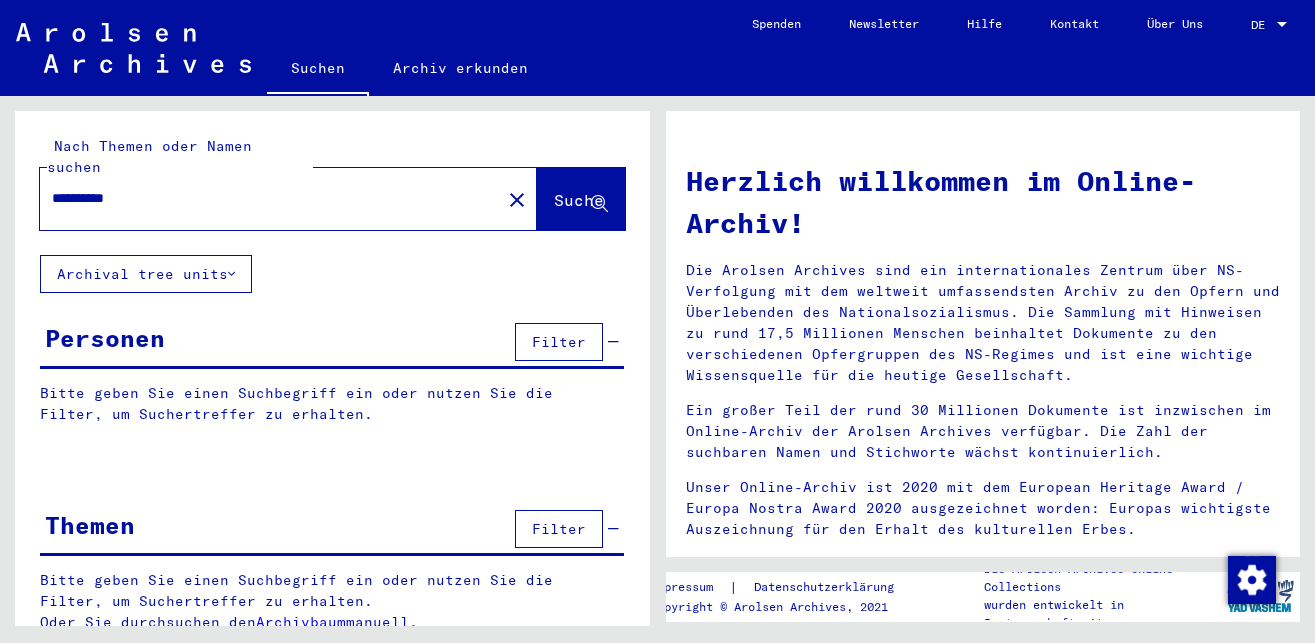 type on "**********" 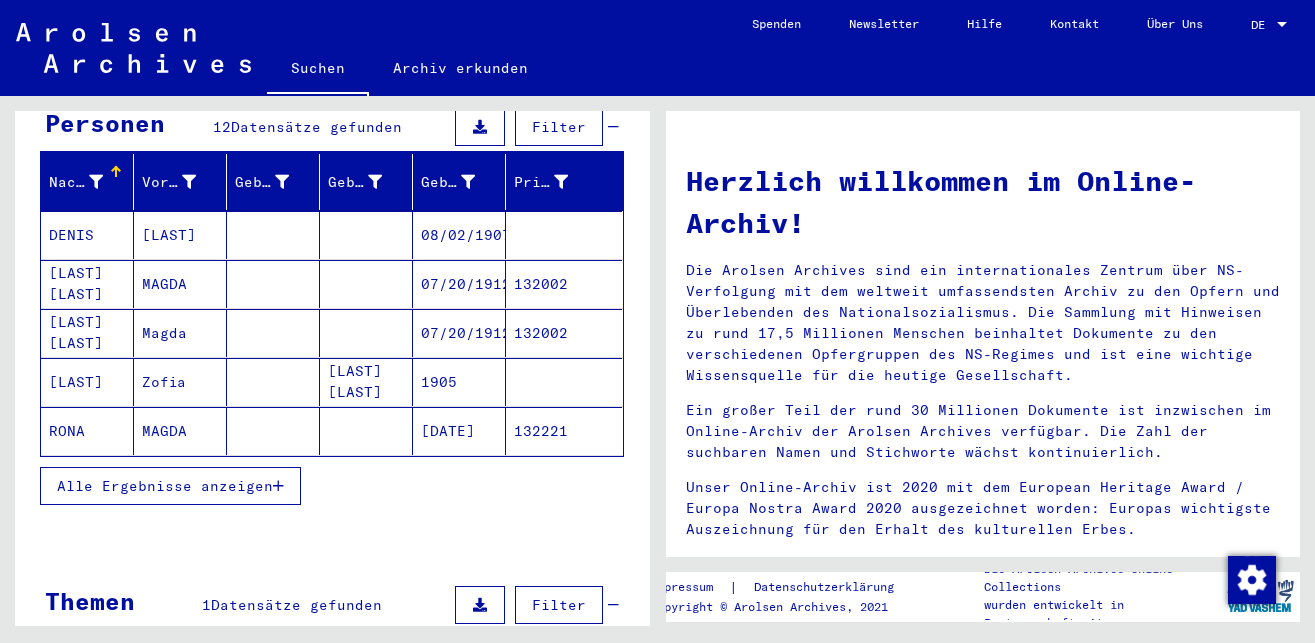 scroll, scrollTop: 216, scrollLeft: 0, axis: vertical 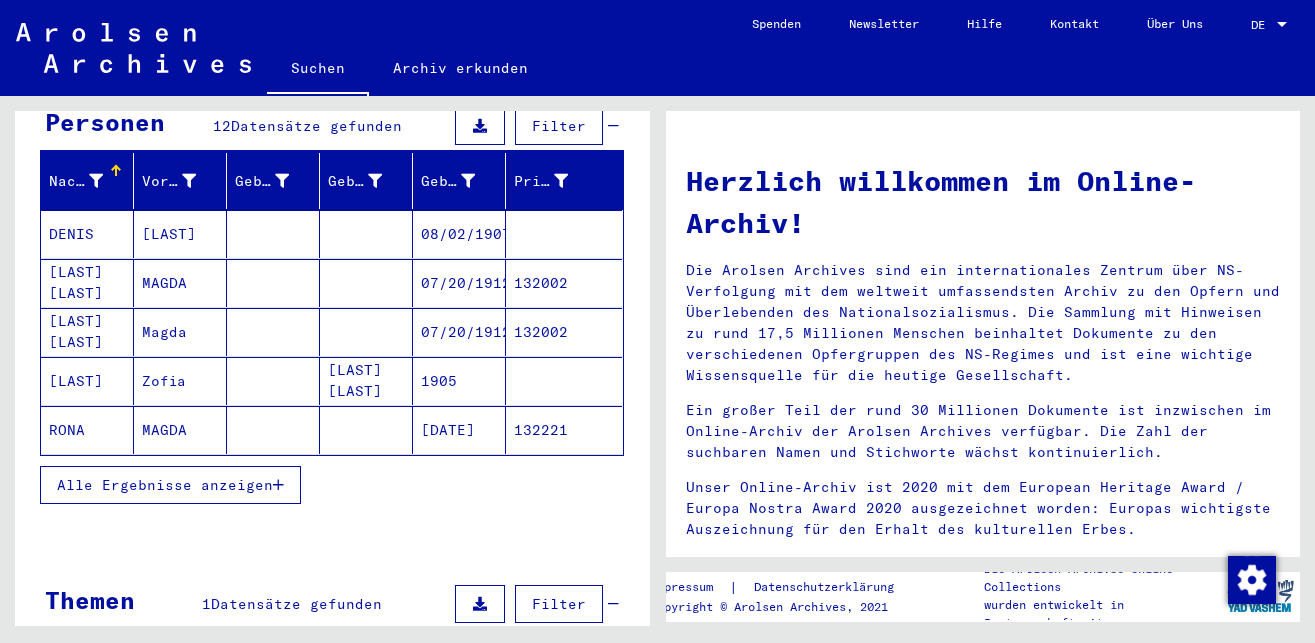 click on "Alle Ergebnisse anzeigen" at bounding box center [170, 485] 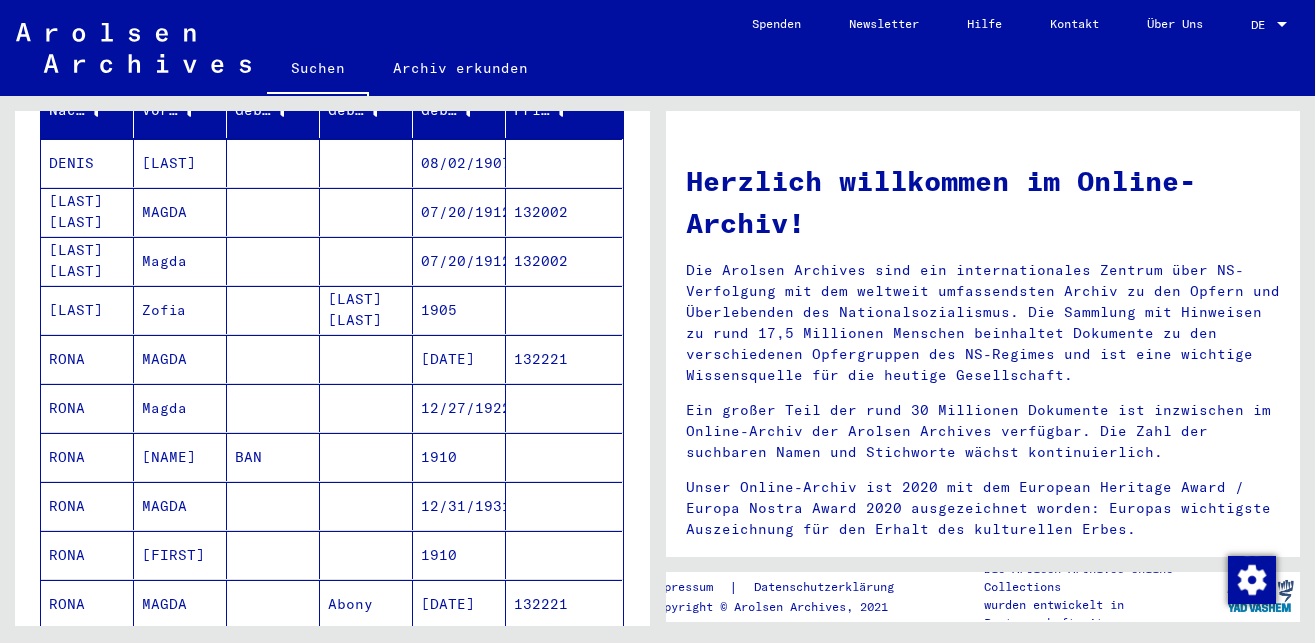 scroll, scrollTop: 324, scrollLeft: 0, axis: vertical 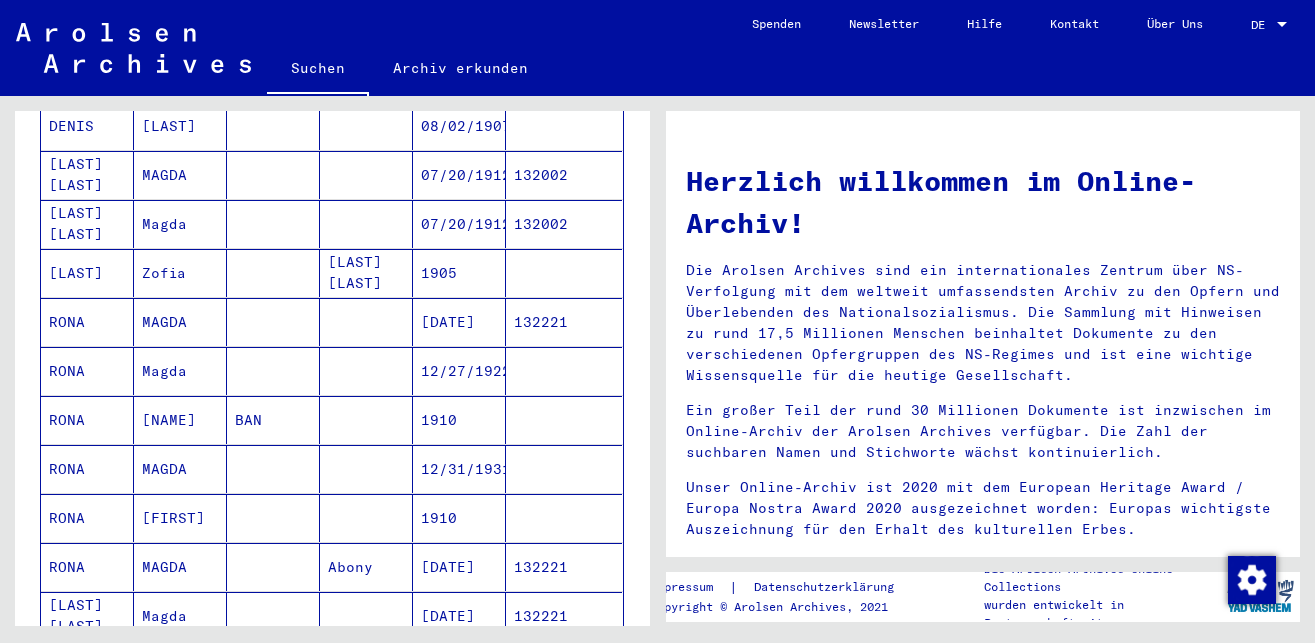 click on "RONA" at bounding box center (87, 371) 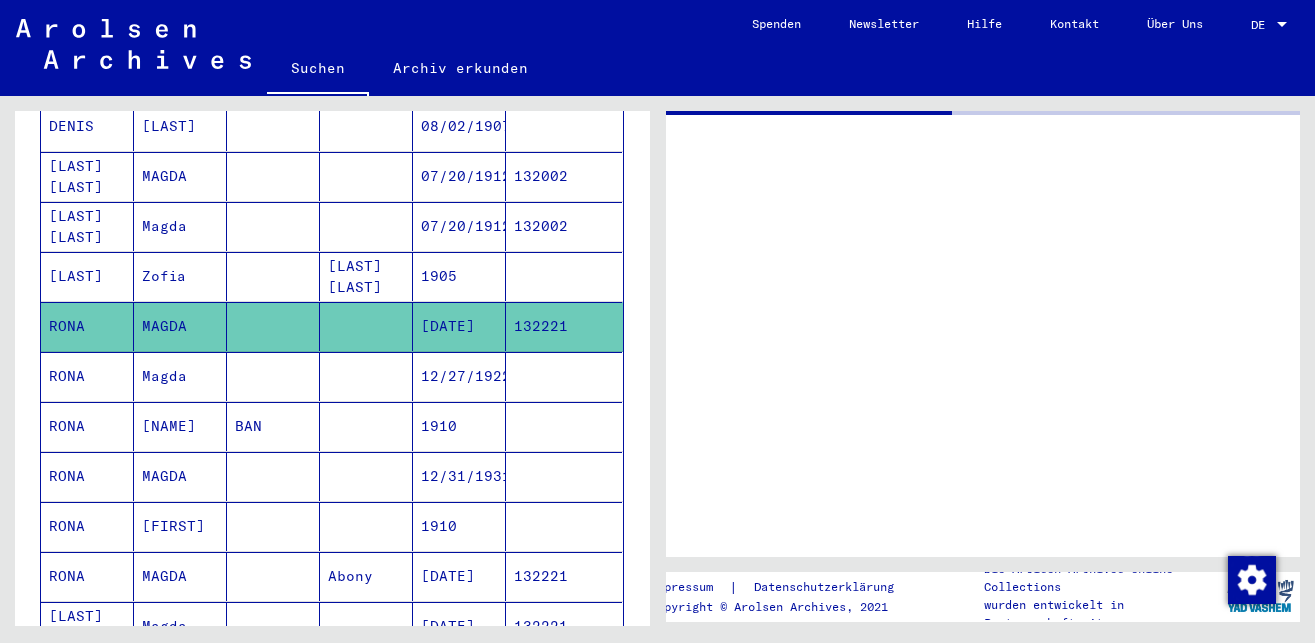 scroll, scrollTop: 325, scrollLeft: 0, axis: vertical 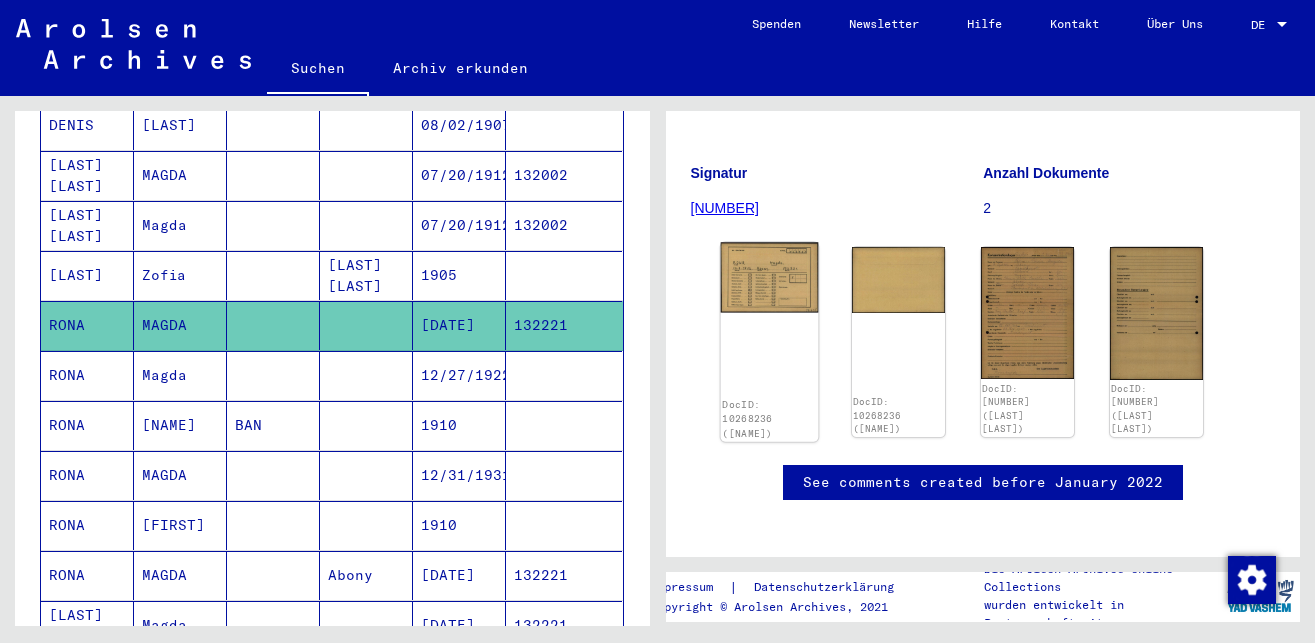 click 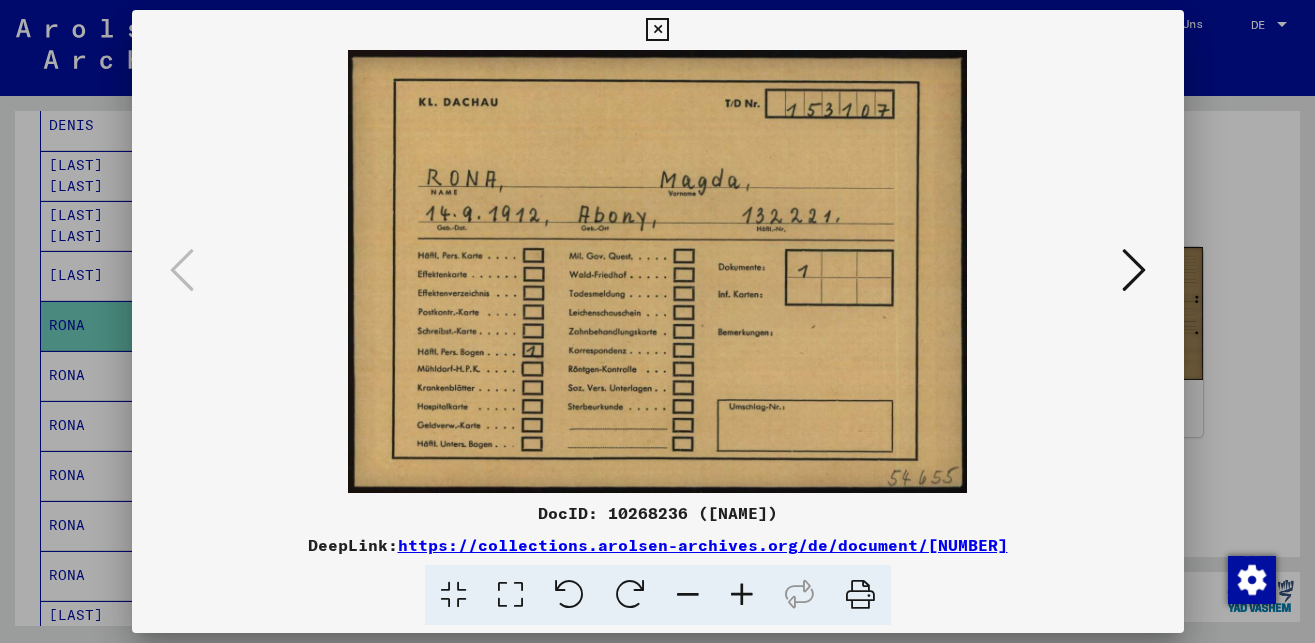 click at bounding box center (657, 30) 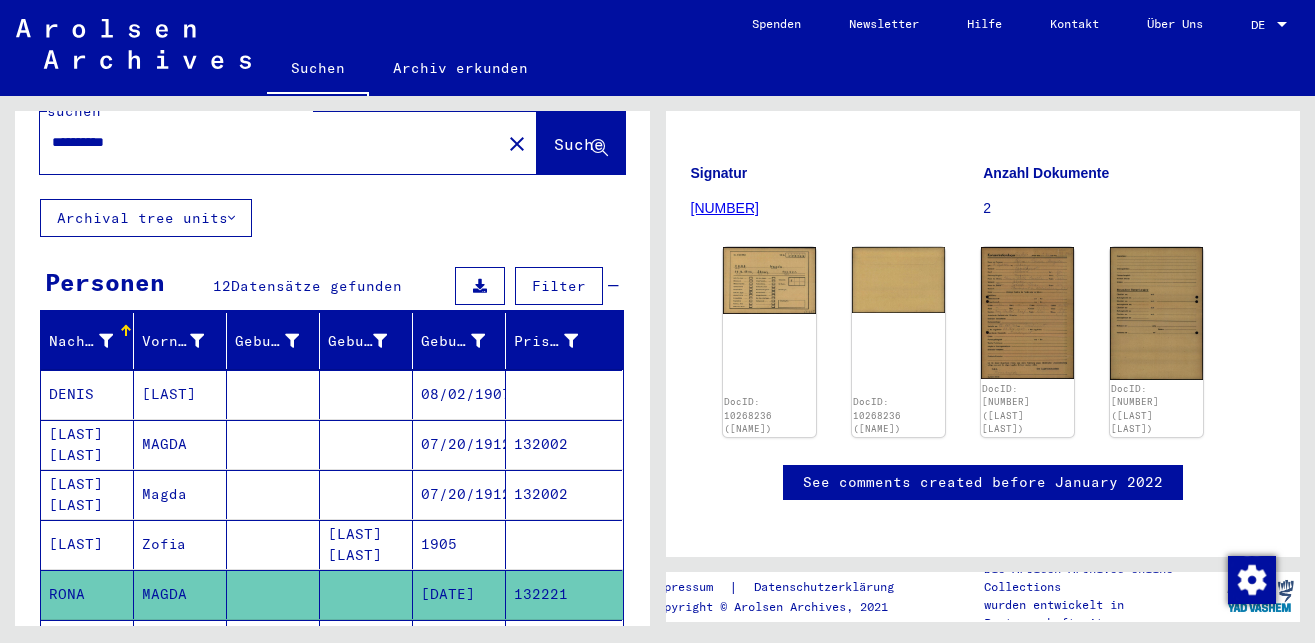 scroll, scrollTop: 0, scrollLeft: 0, axis: both 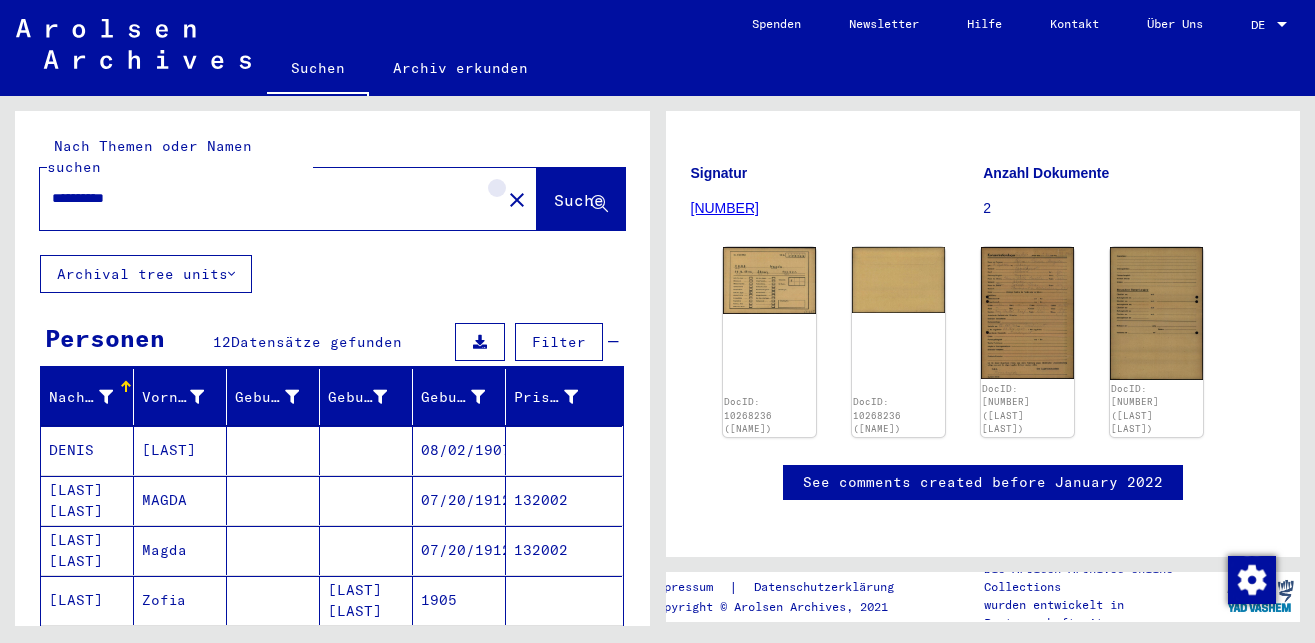 click on "close" 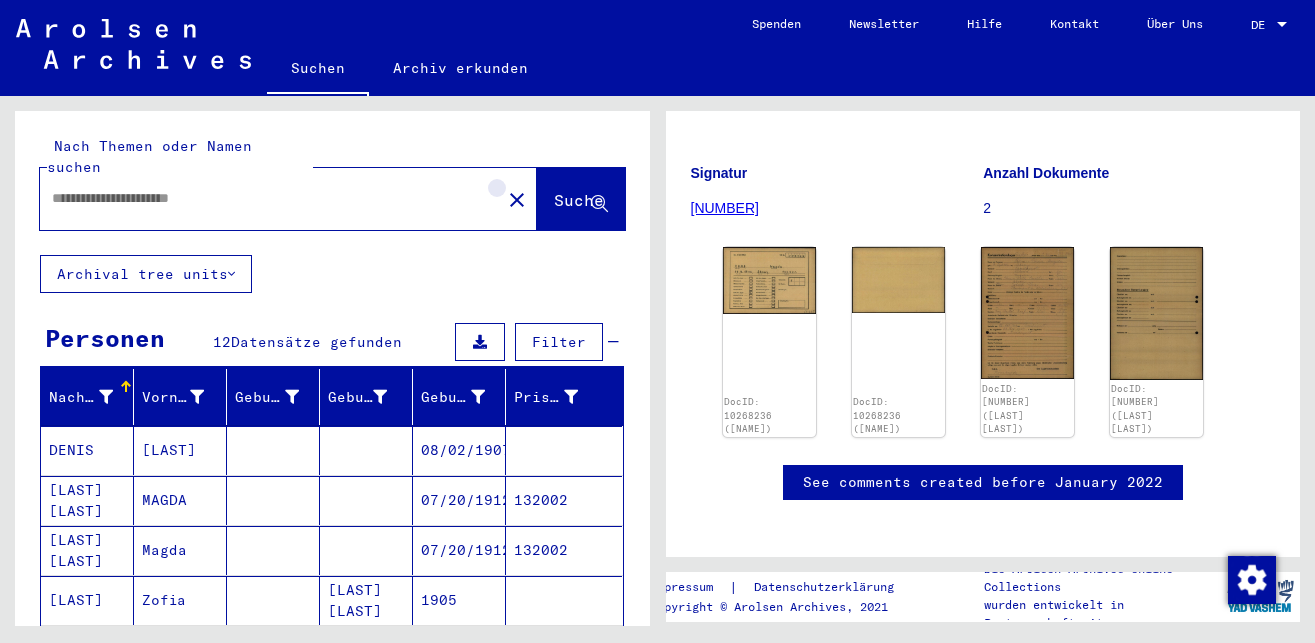 scroll, scrollTop: 0, scrollLeft: 0, axis: both 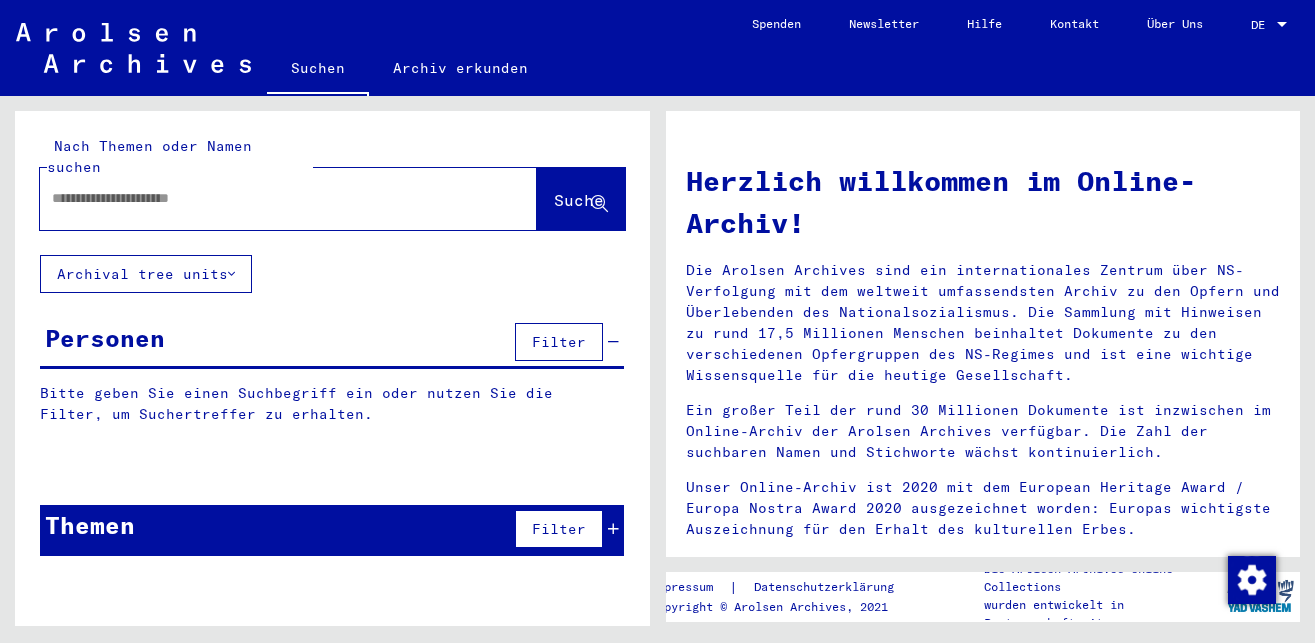click at bounding box center (264, 198) 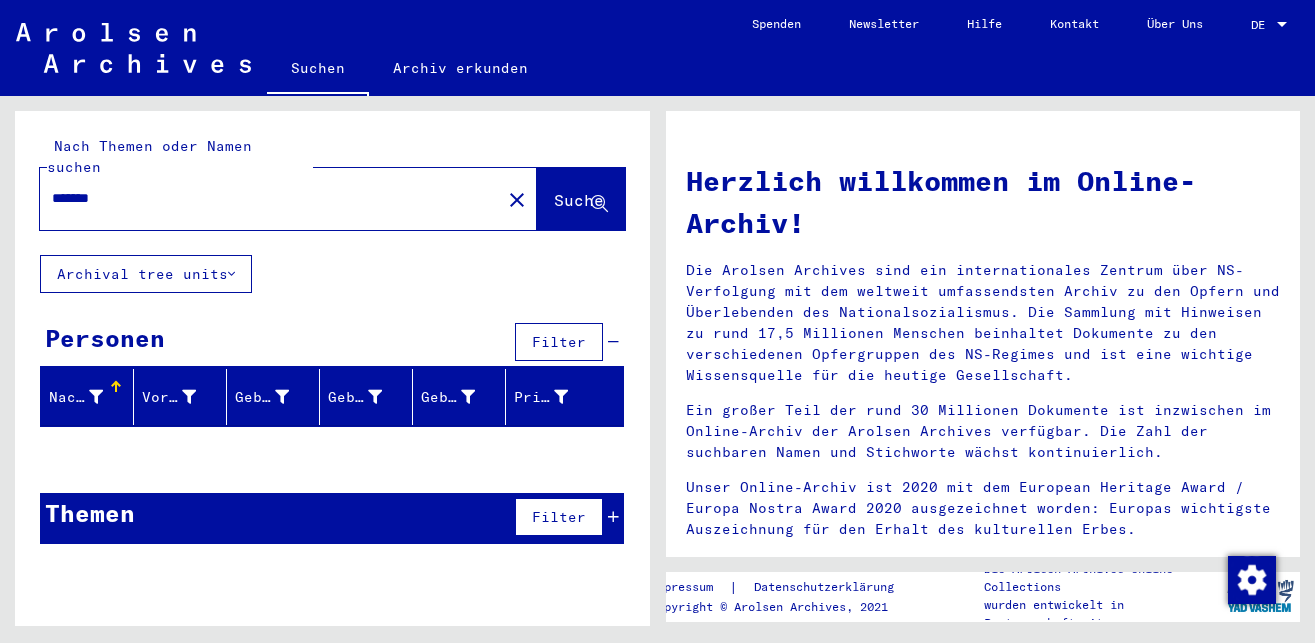 click on "*******" at bounding box center [264, 198] 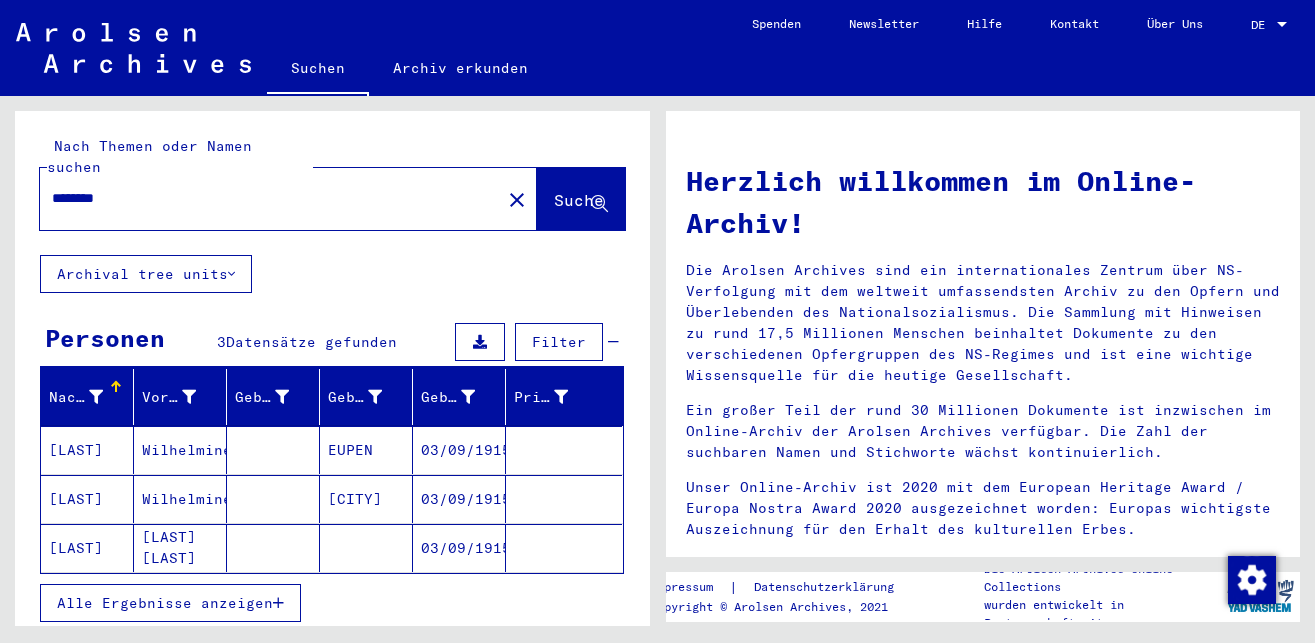 click on "********" at bounding box center (264, 198) 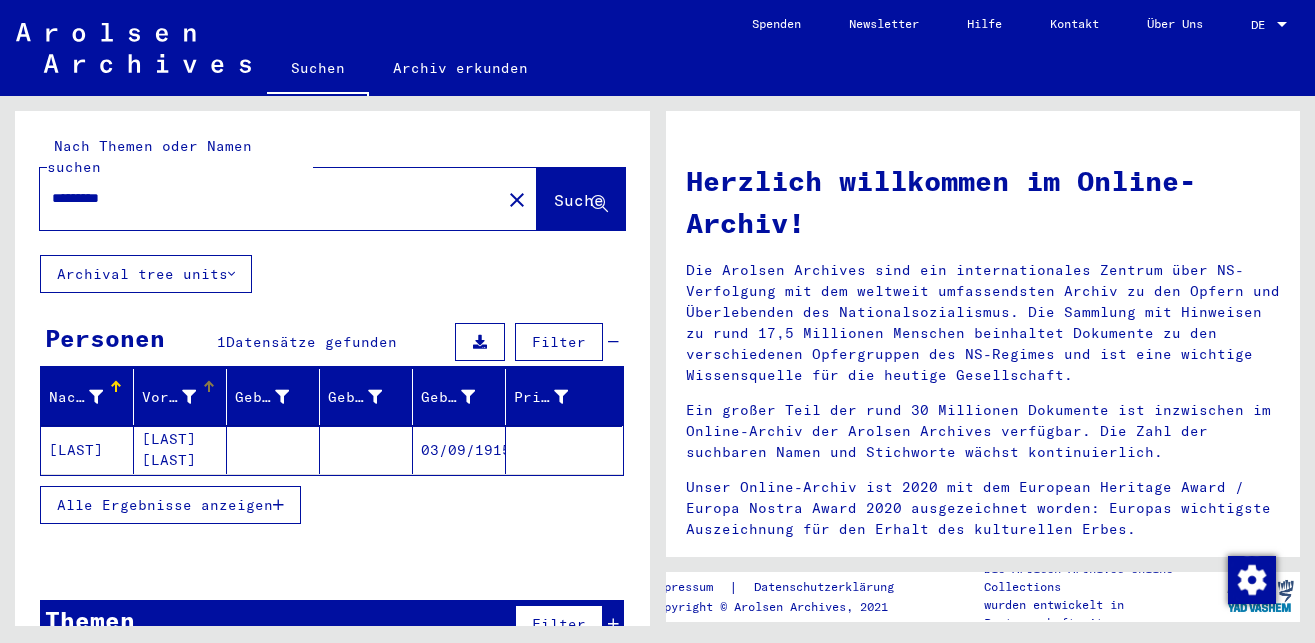 type on "********" 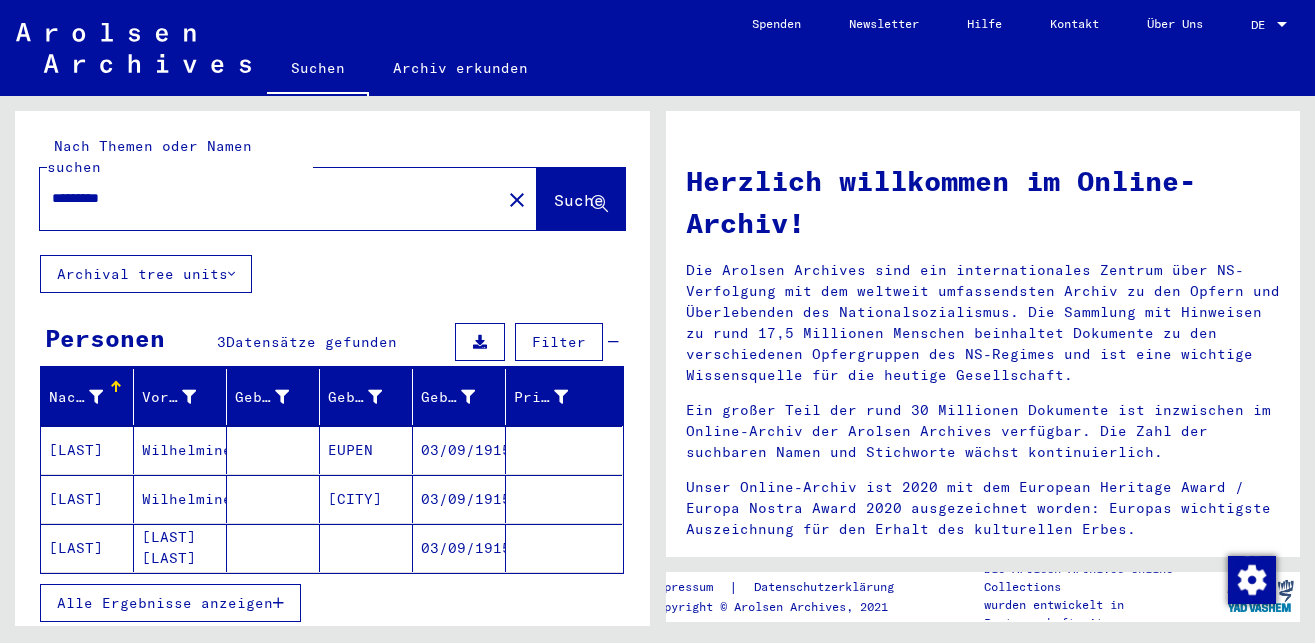 click on "close" 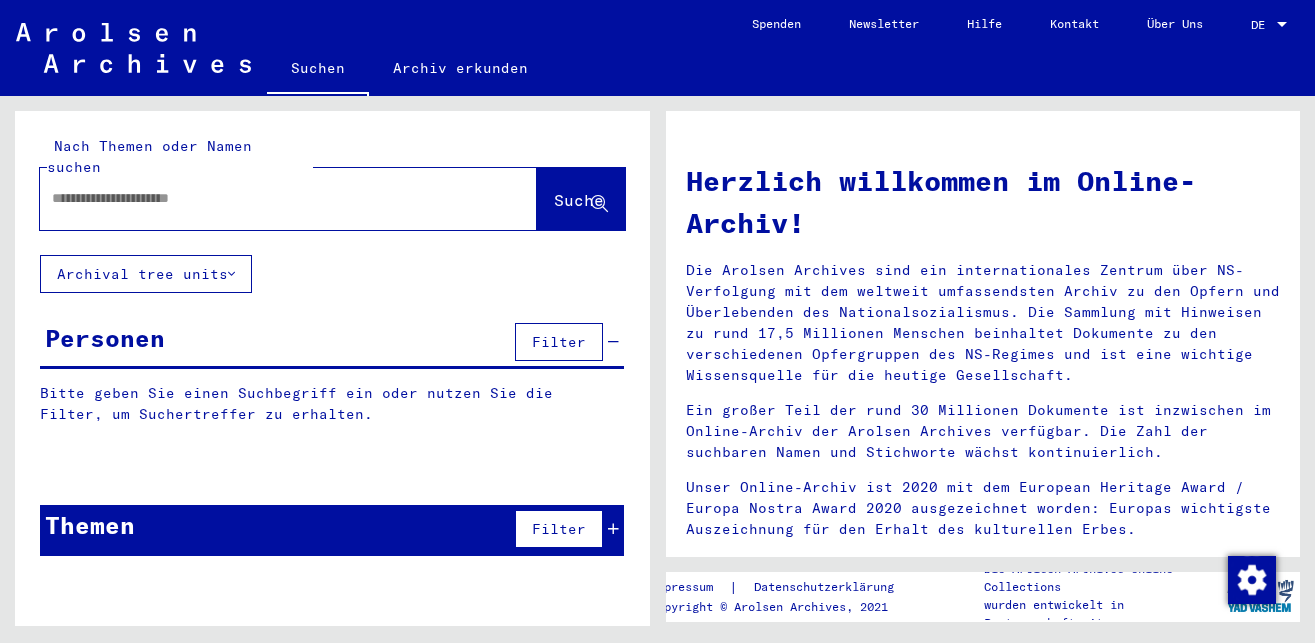 click at bounding box center [264, 198] 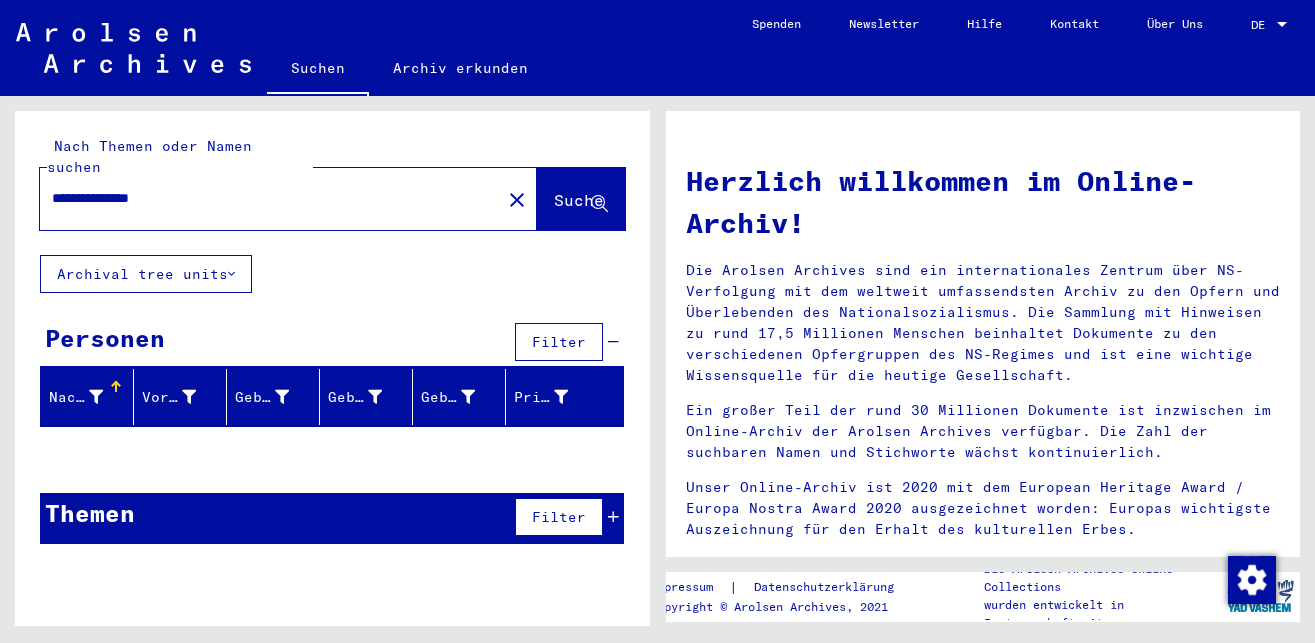 type on "**********" 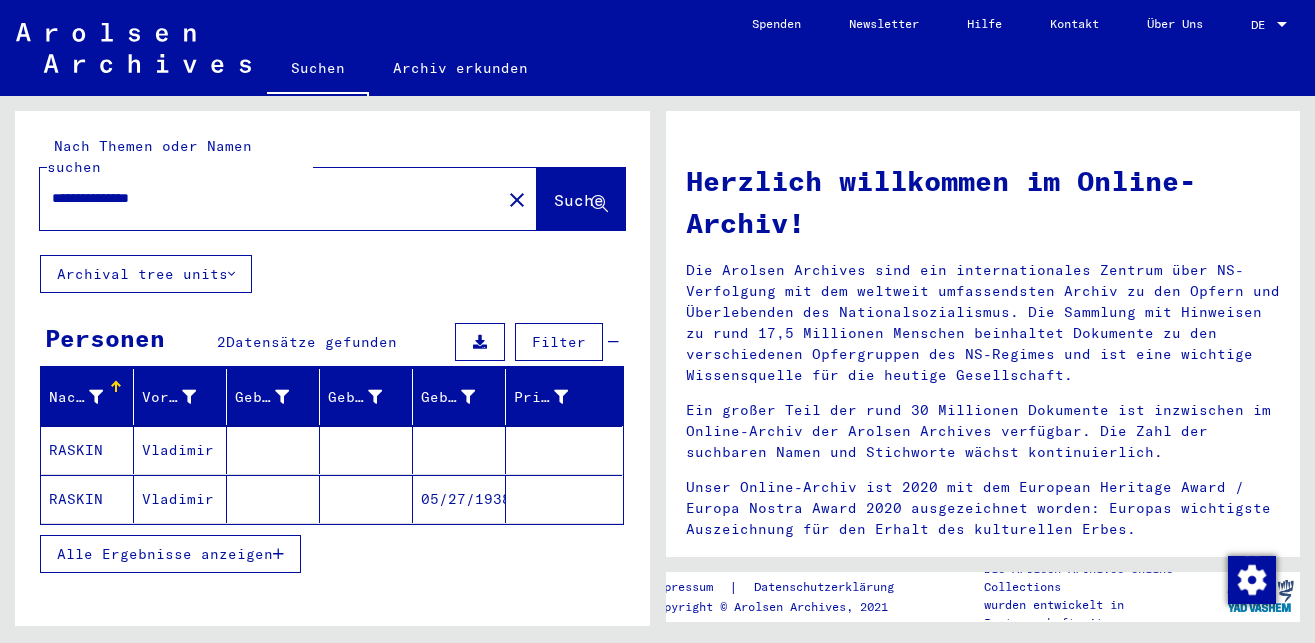click on "RASKIN" 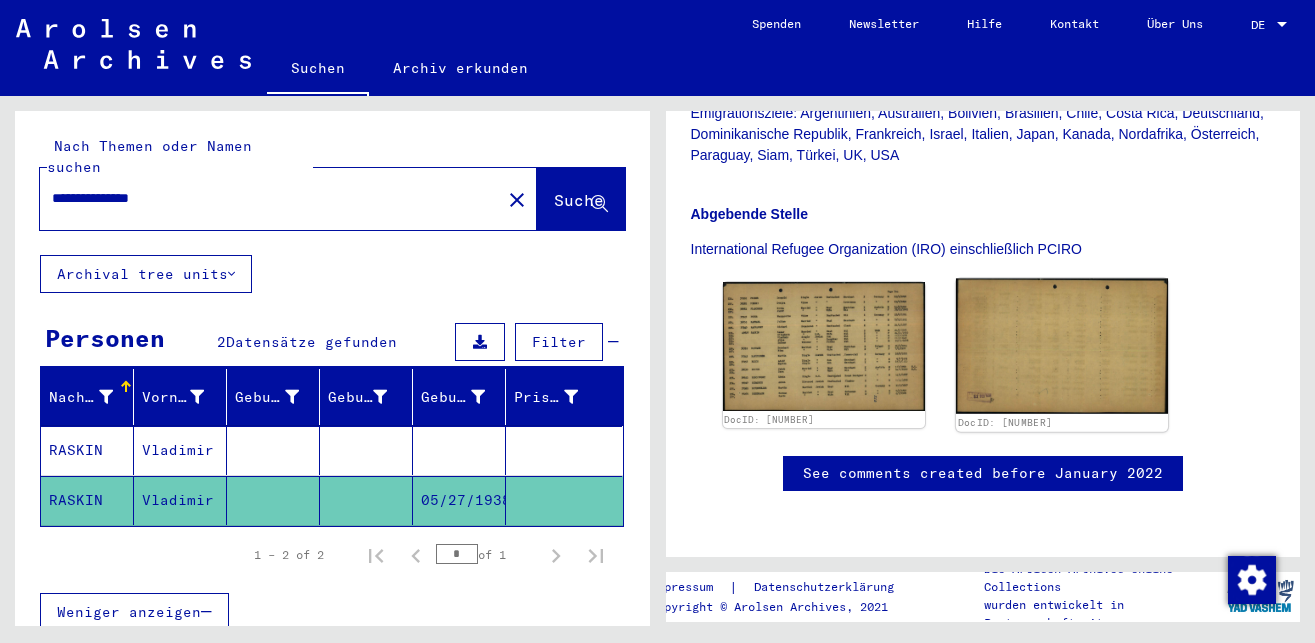 scroll, scrollTop: 648, scrollLeft: 0, axis: vertical 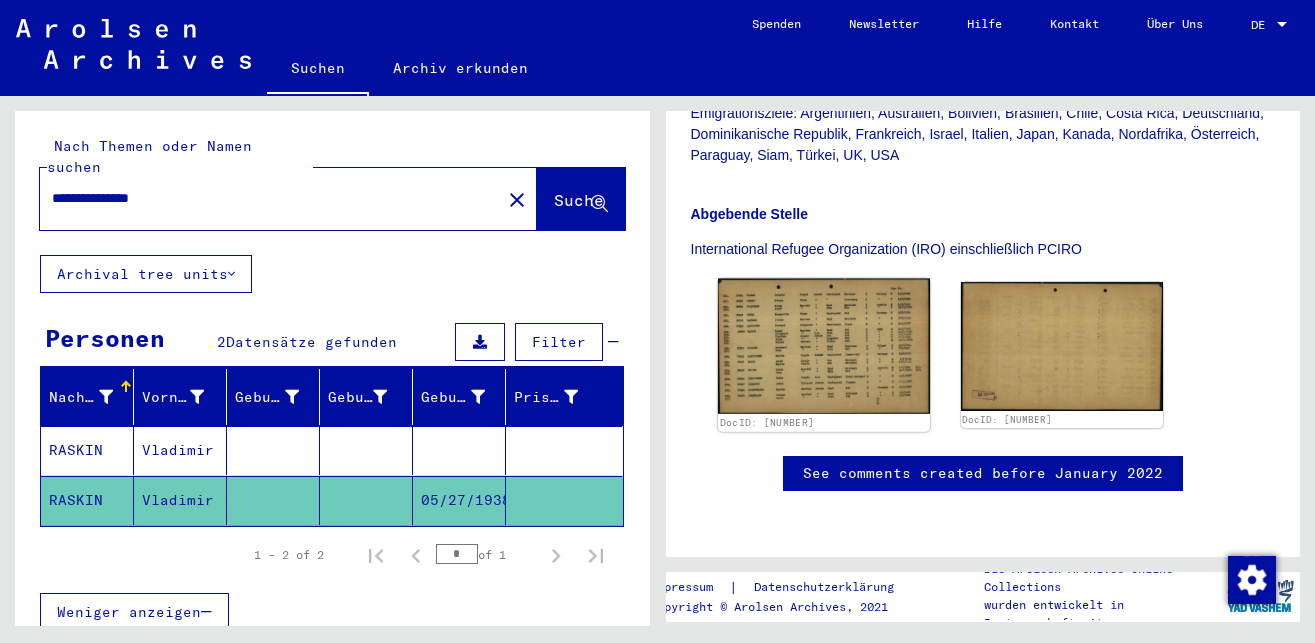 click 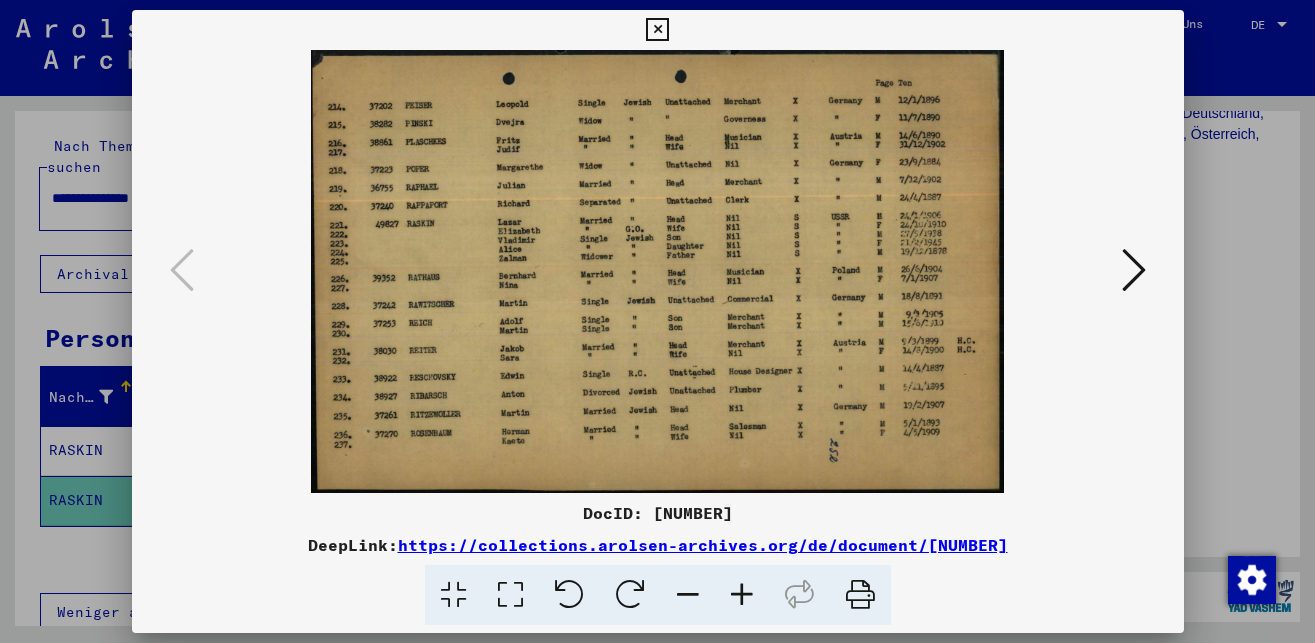 click at bounding box center [742, 595] 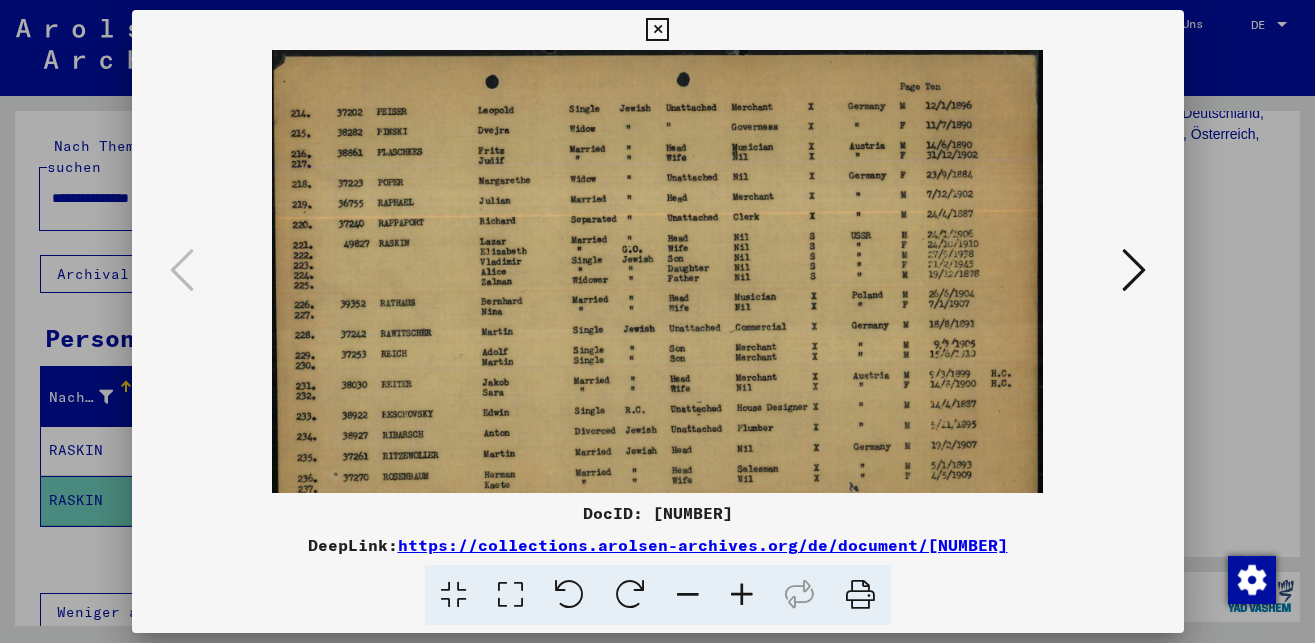 click at bounding box center [742, 595] 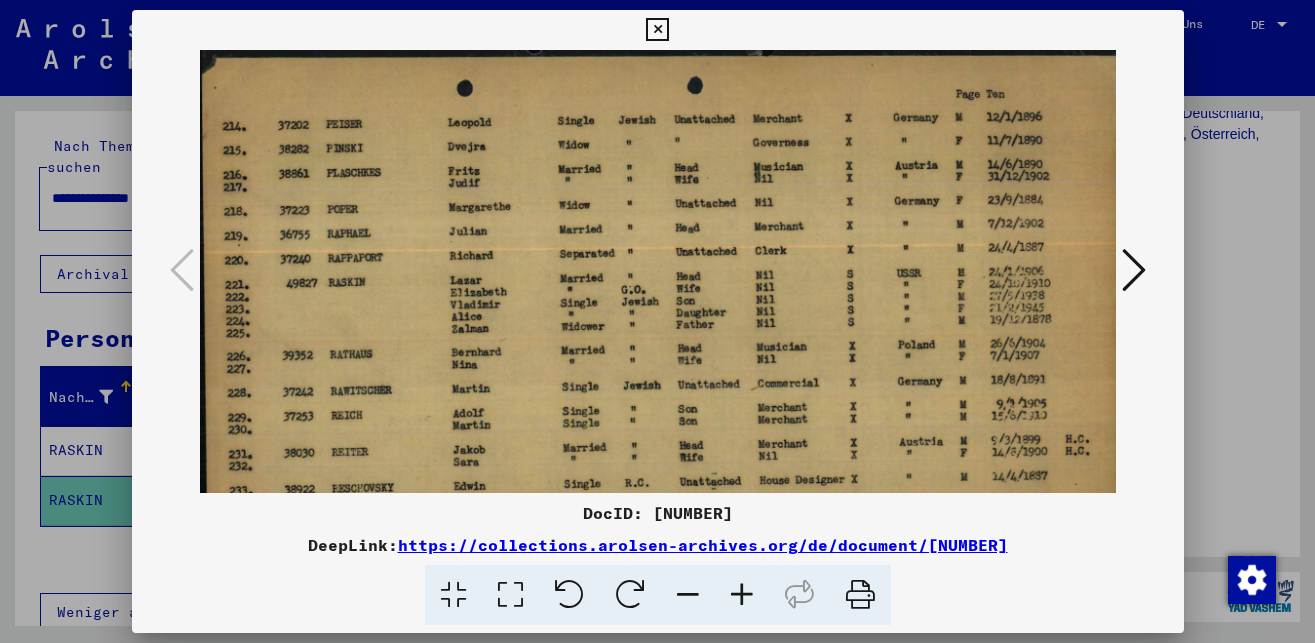 click at bounding box center (742, 595) 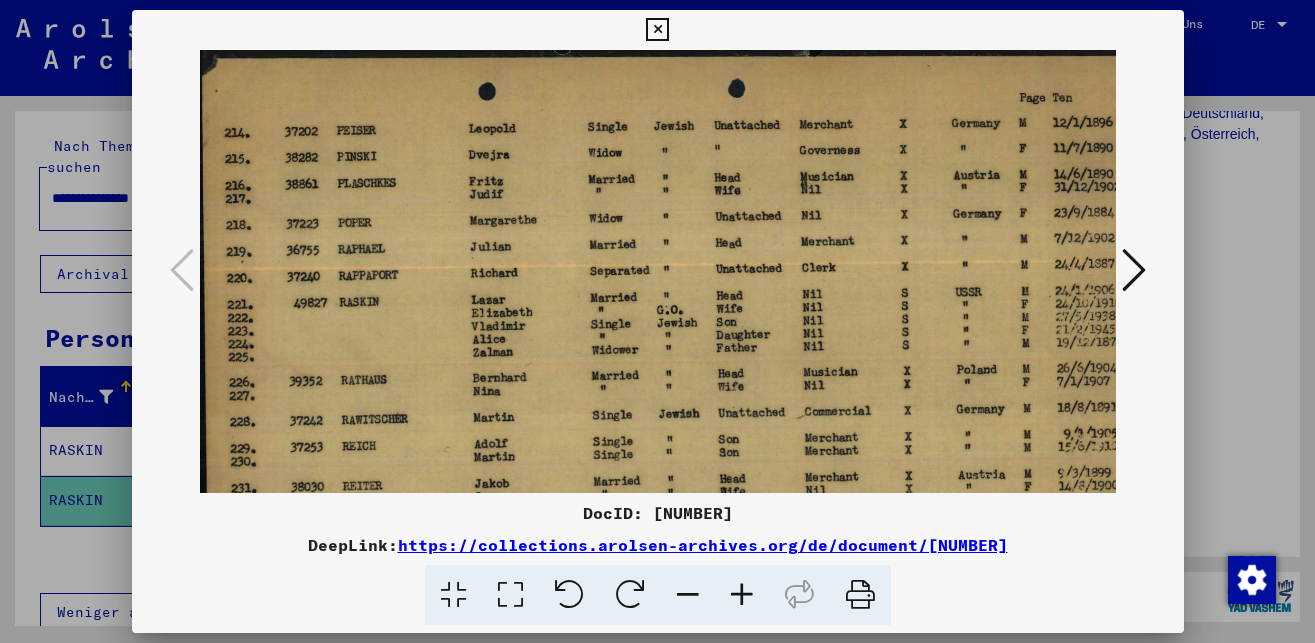 click at bounding box center (1134, 270) 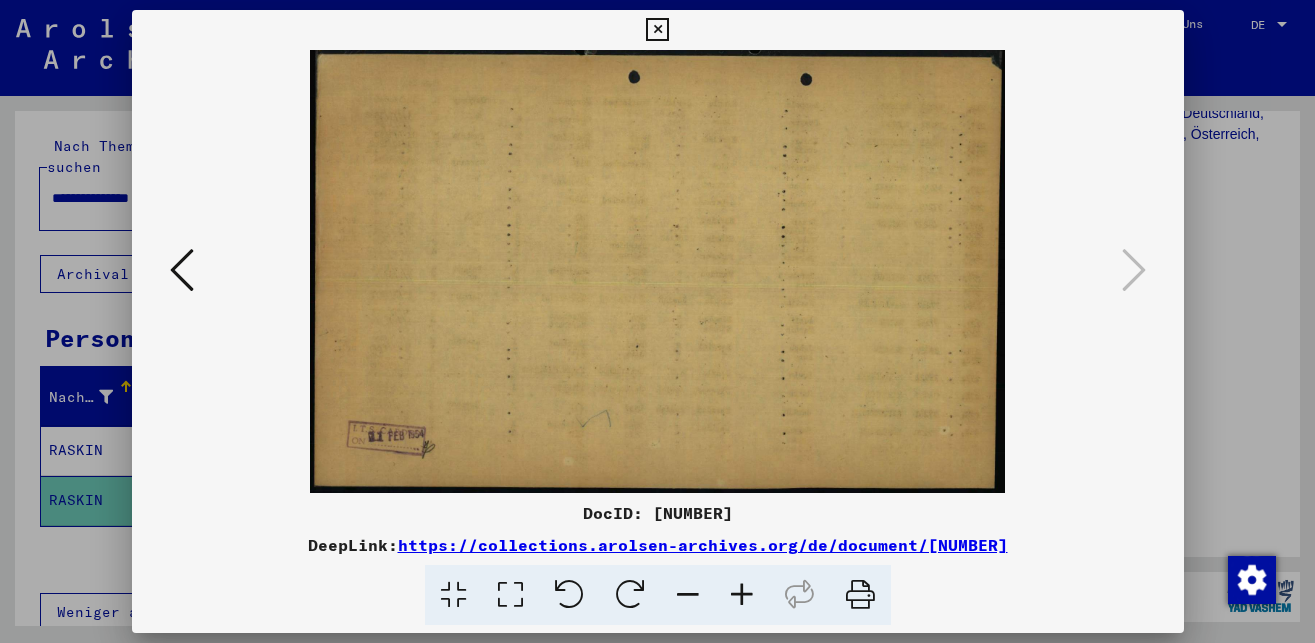 click at bounding box center [657, 30] 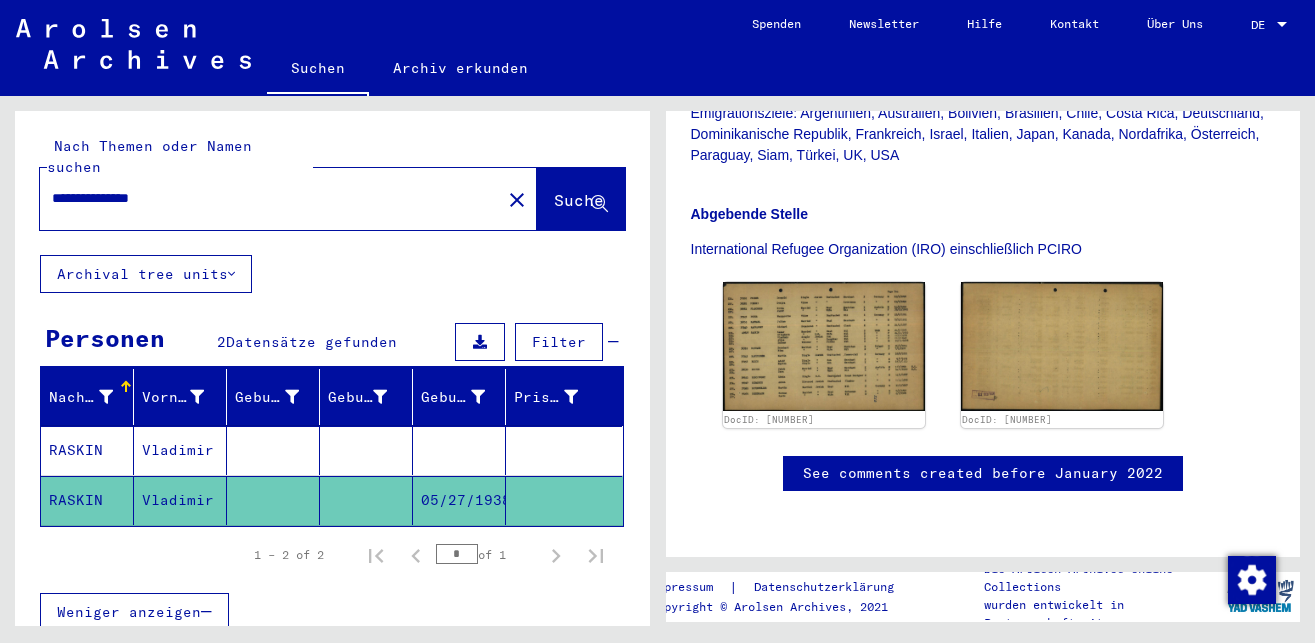 click on "RASKIN" at bounding box center [87, 500] 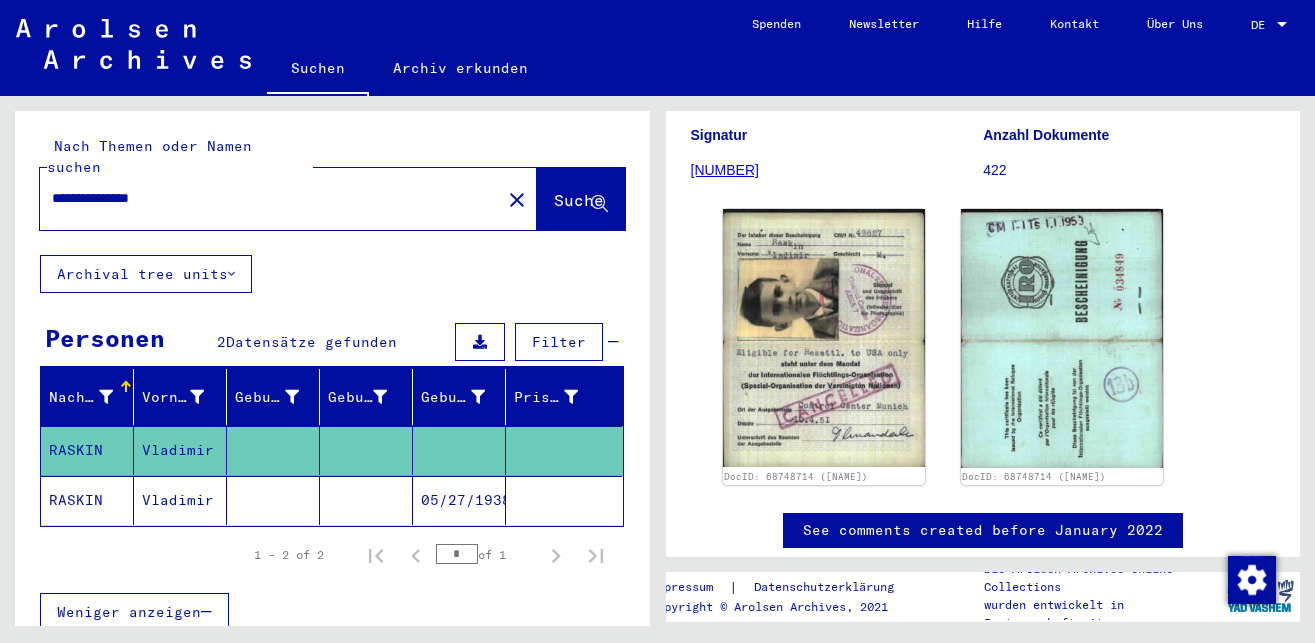 scroll, scrollTop: 324, scrollLeft: 0, axis: vertical 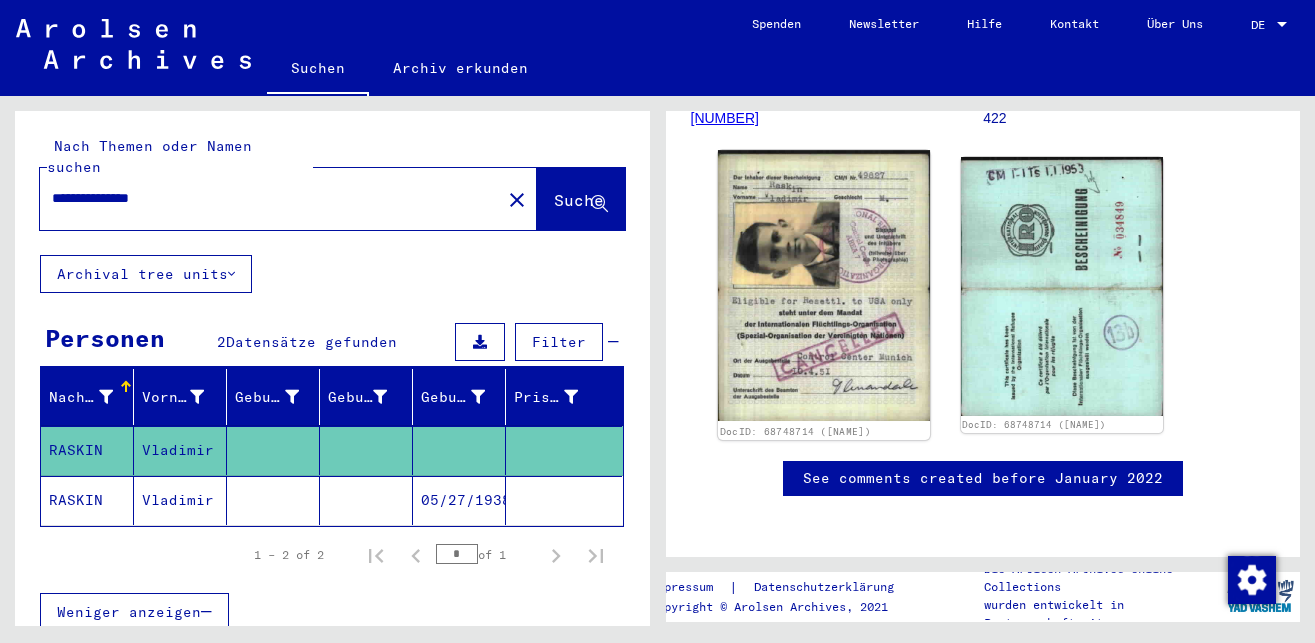 click 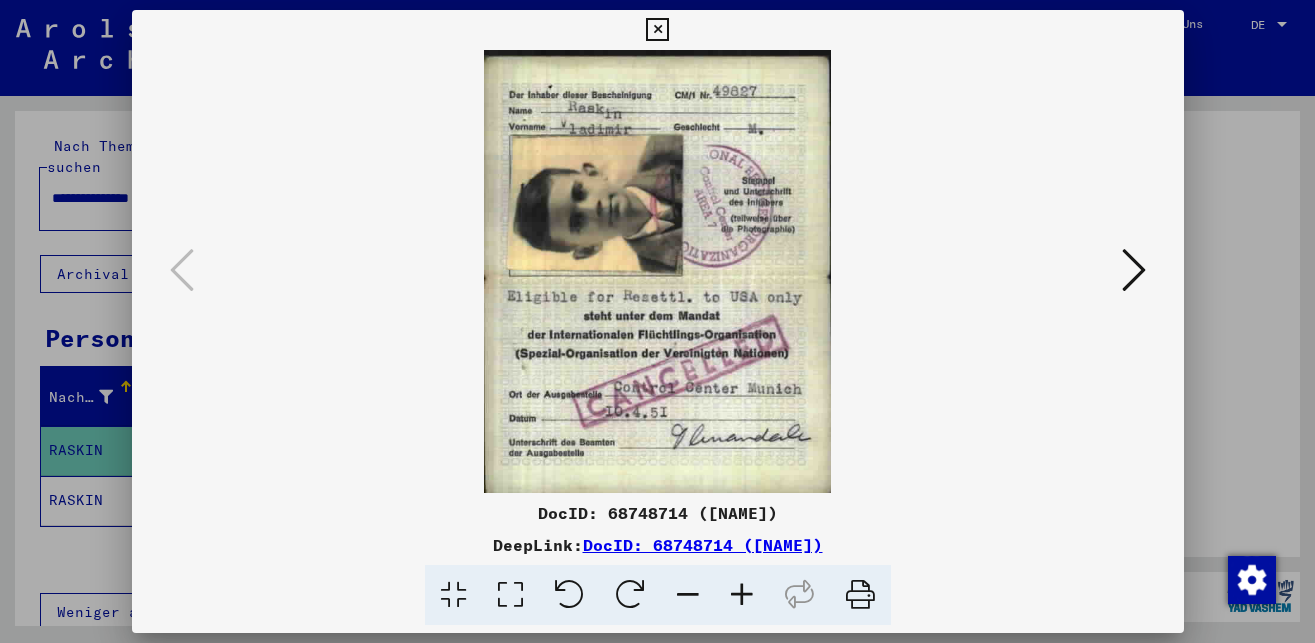 click at bounding box center (742, 595) 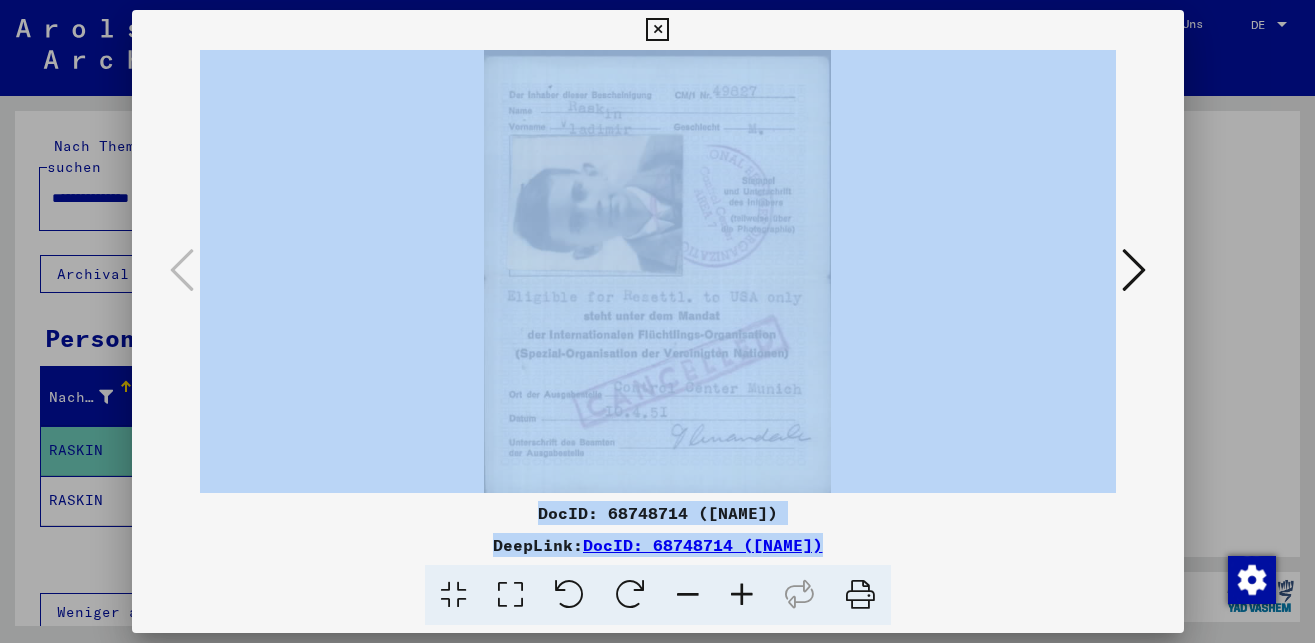 click at bounding box center [742, 595] 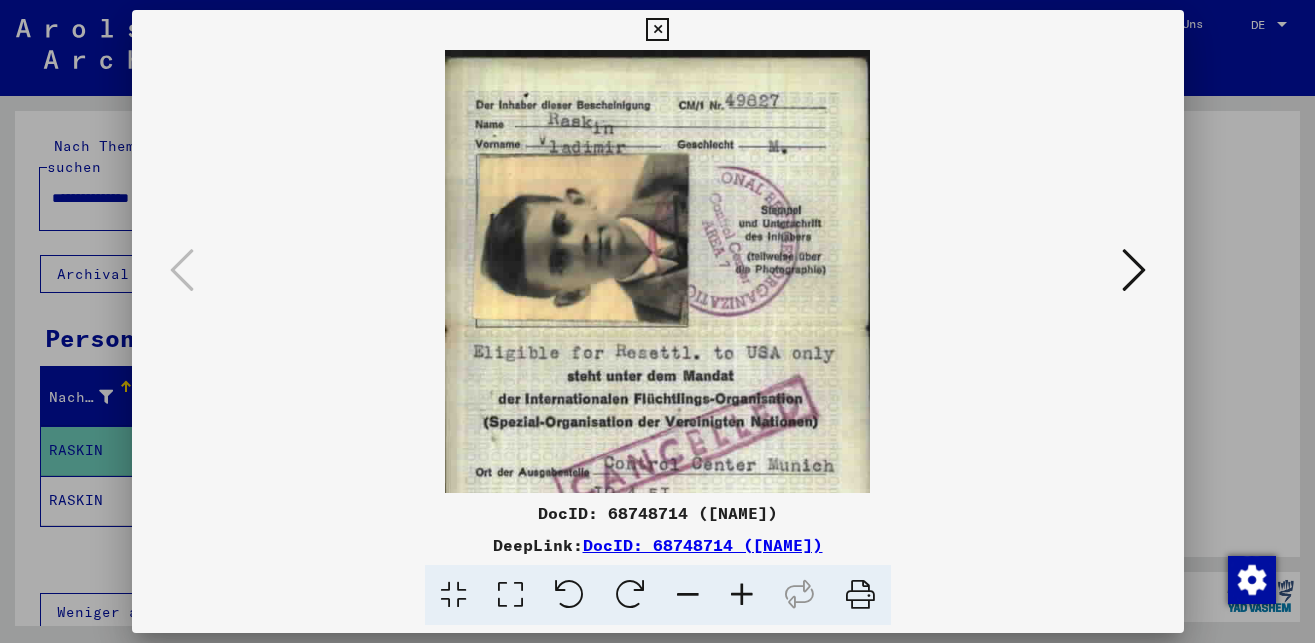 click at bounding box center (742, 595) 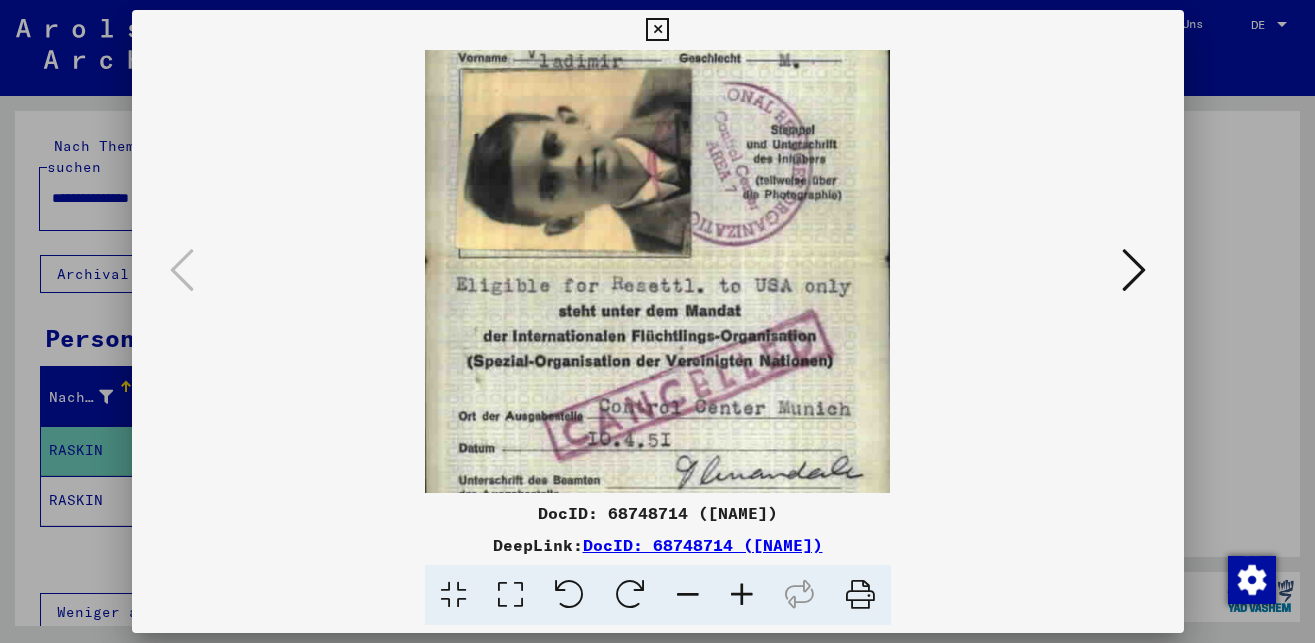 scroll, scrollTop: 114, scrollLeft: 0, axis: vertical 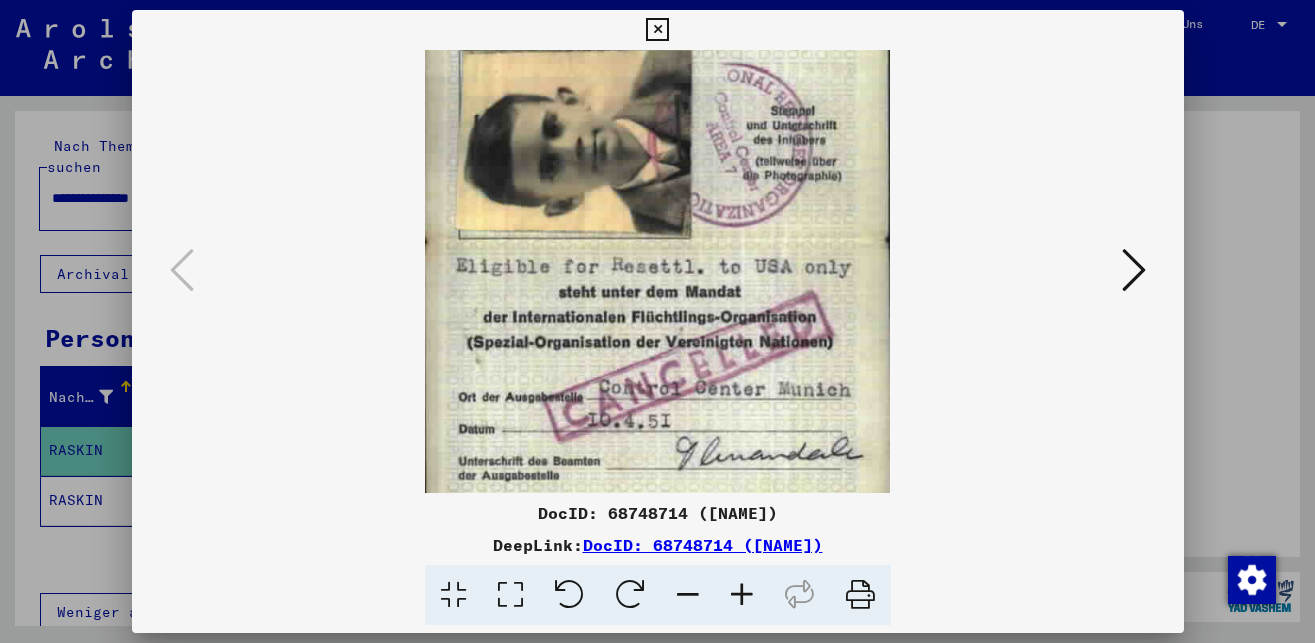 drag, startPoint x: 856, startPoint y: 352, endPoint x: 860, endPoint y: 238, distance: 114.07015 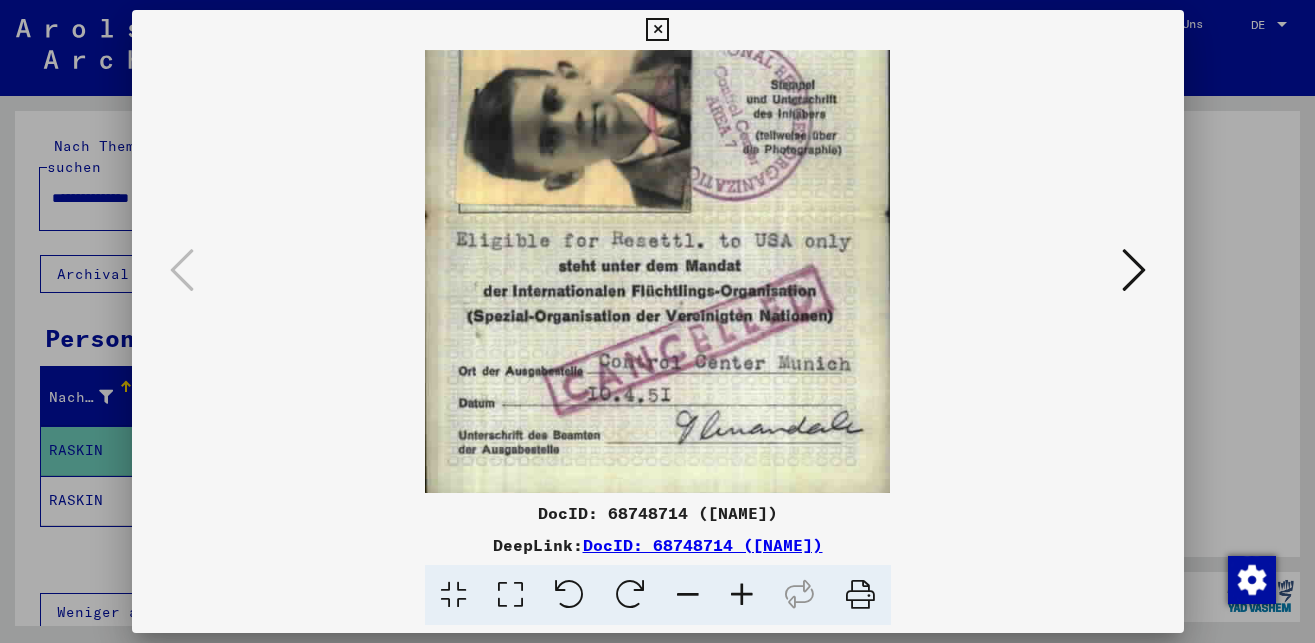 scroll, scrollTop: 150, scrollLeft: 0, axis: vertical 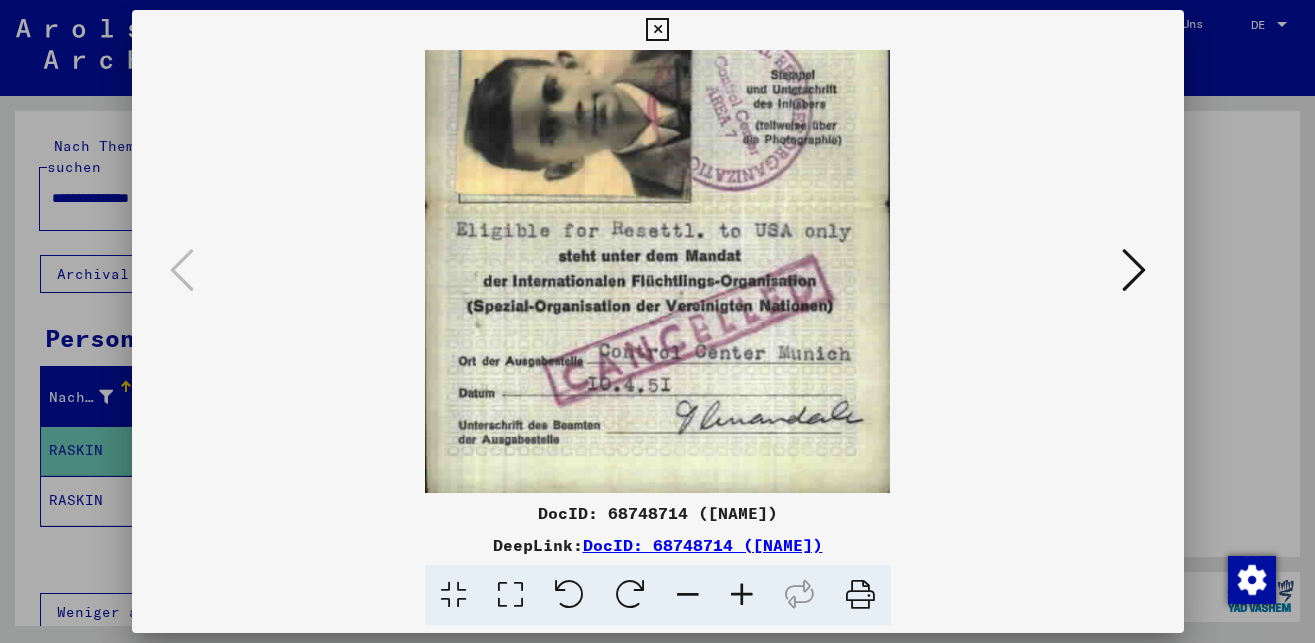 drag, startPoint x: 789, startPoint y: 407, endPoint x: 817, endPoint y: 308, distance: 102.88343 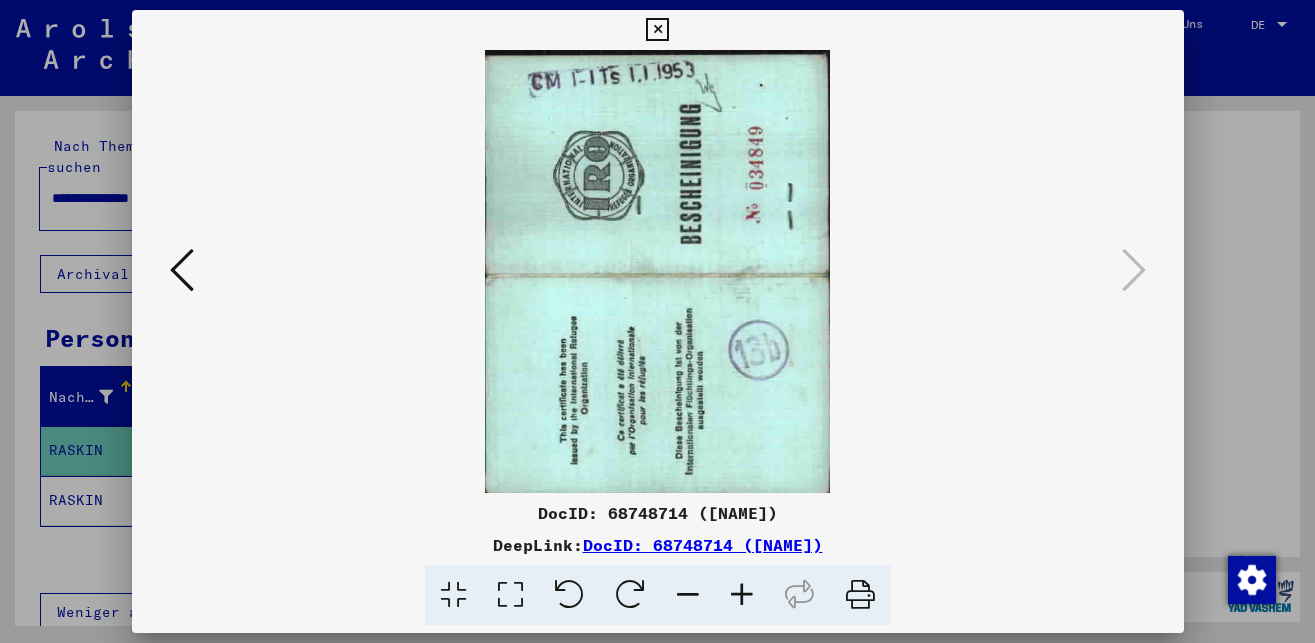 click at bounding box center (657, 30) 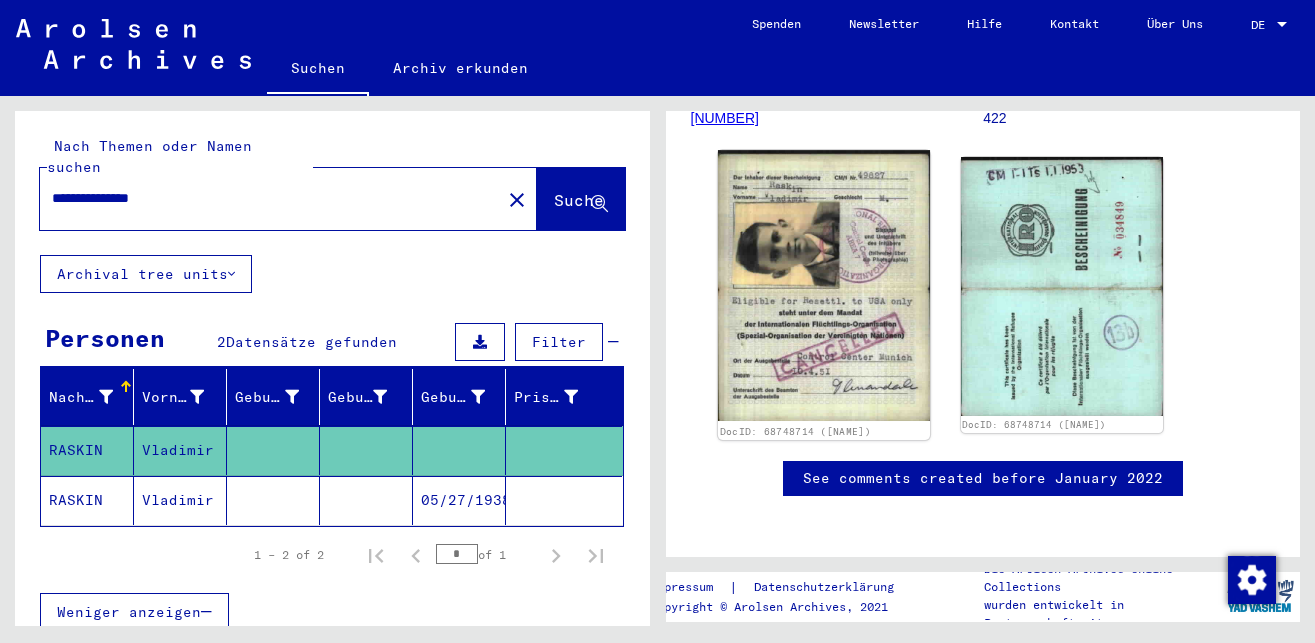 click 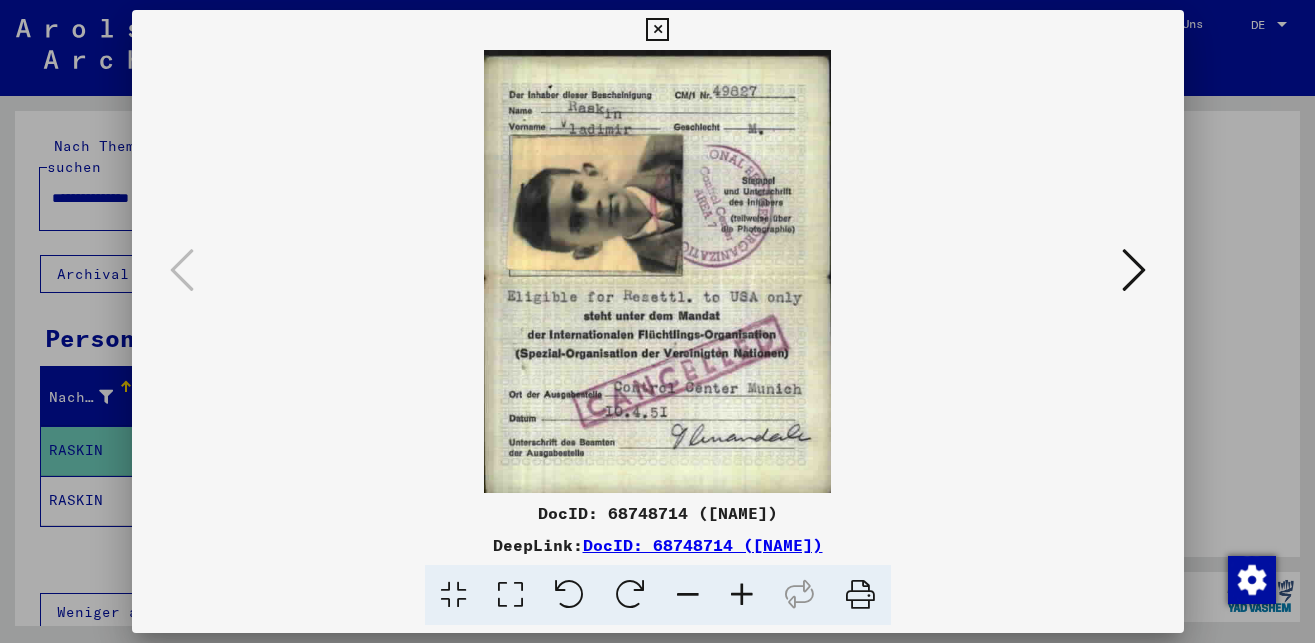 click at bounding box center [657, 30] 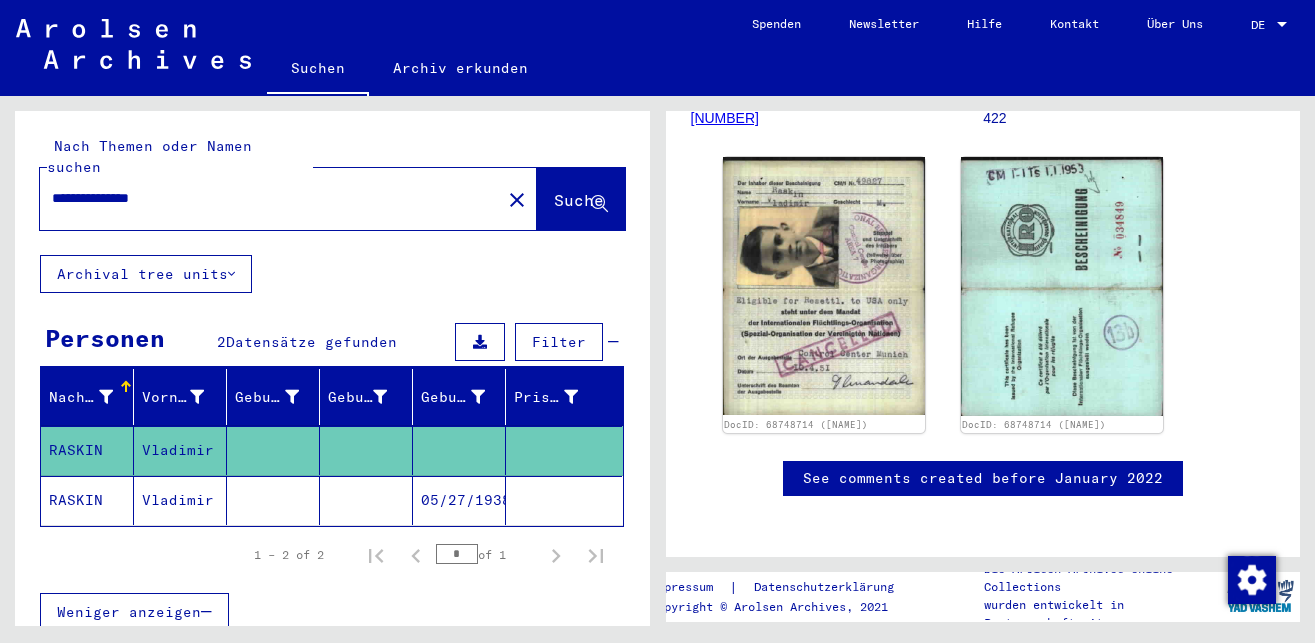 click on "close" 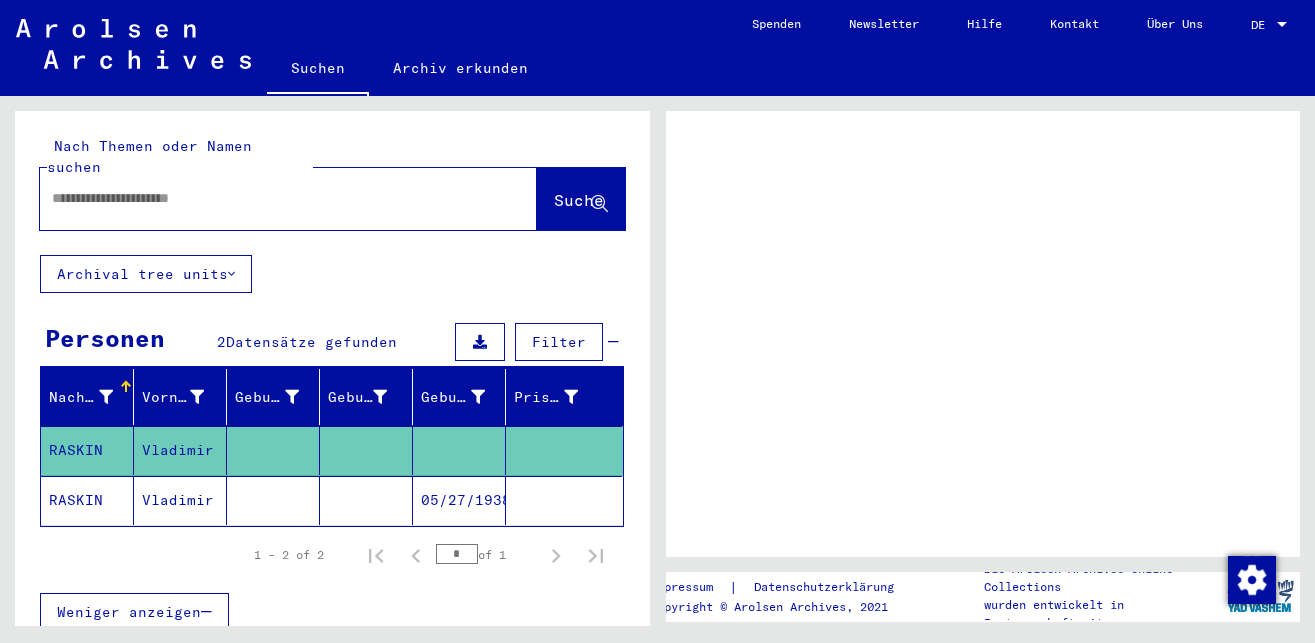 scroll, scrollTop: 0, scrollLeft: 0, axis: both 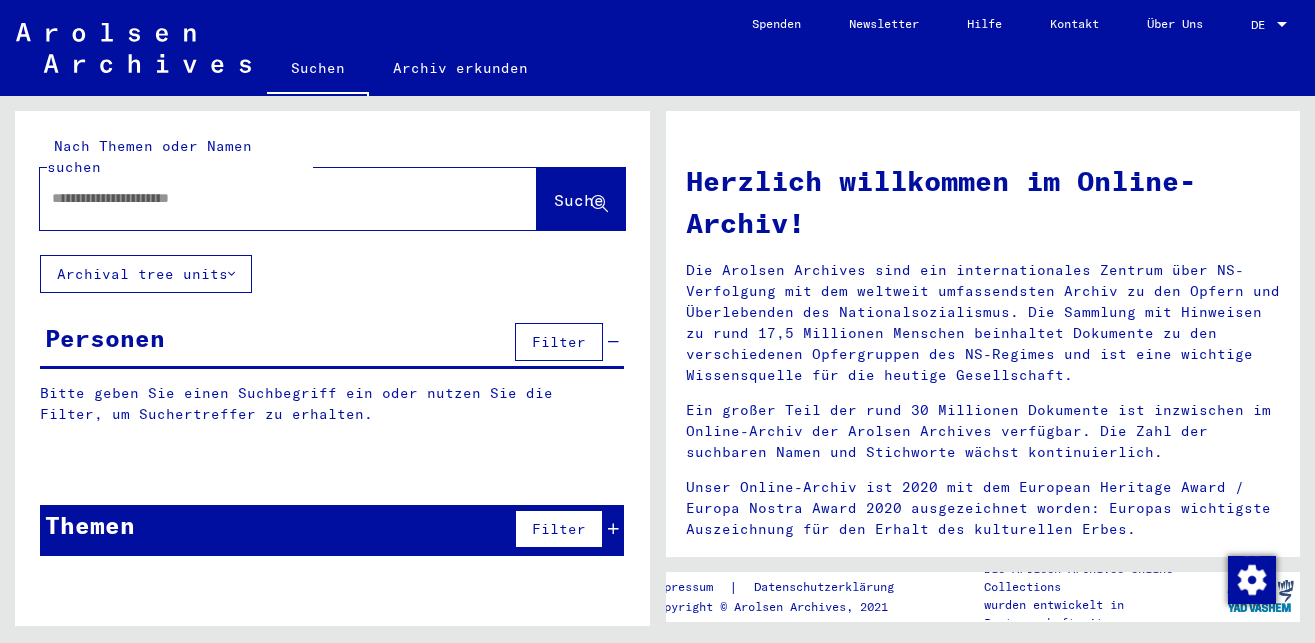 click at bounding box center (264, 198) 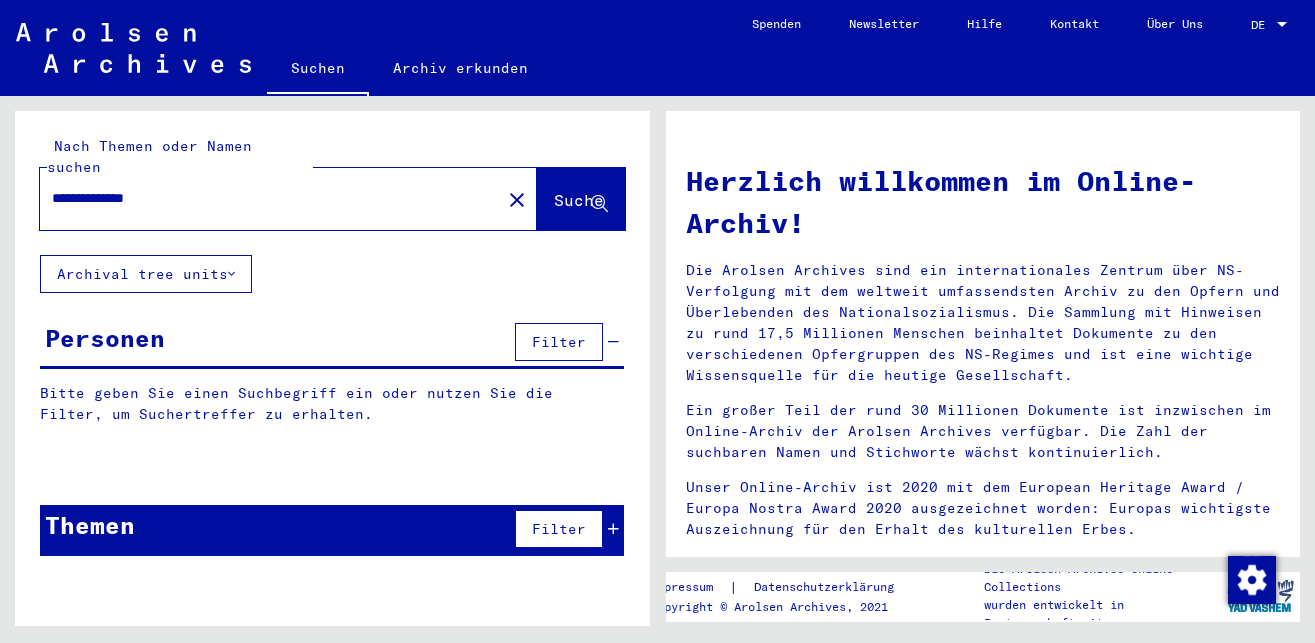 type on "**********" 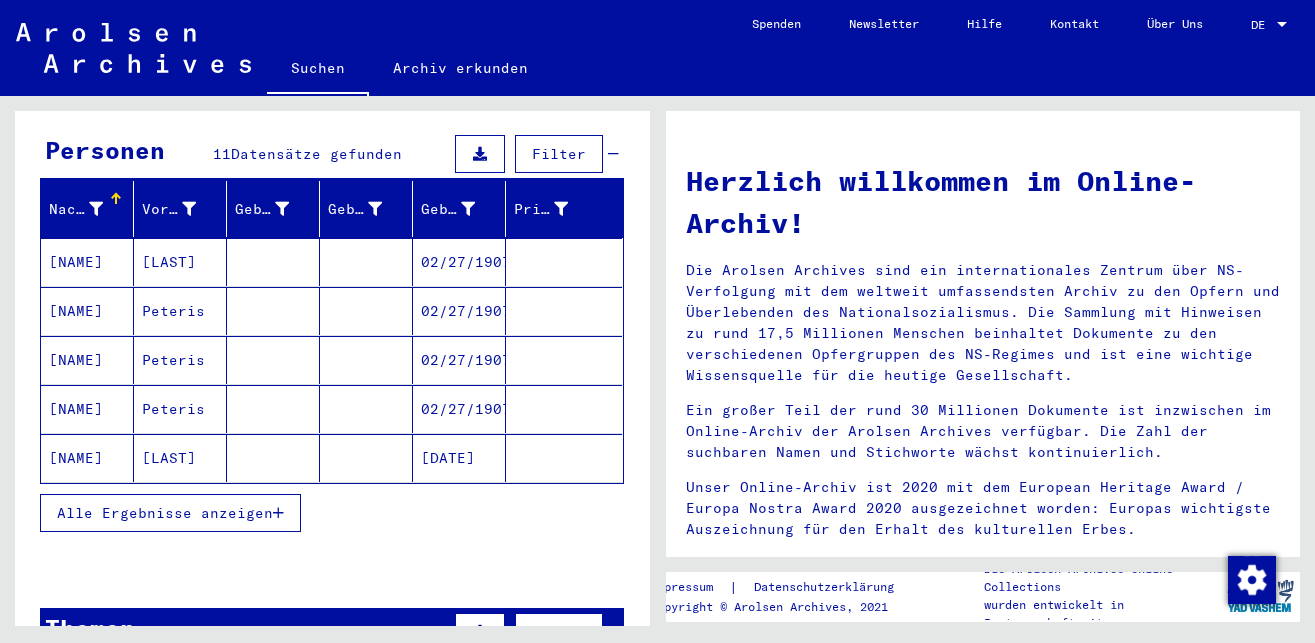 scroll, scrollTop: 216, scrollLeft: 0, axis: vertical 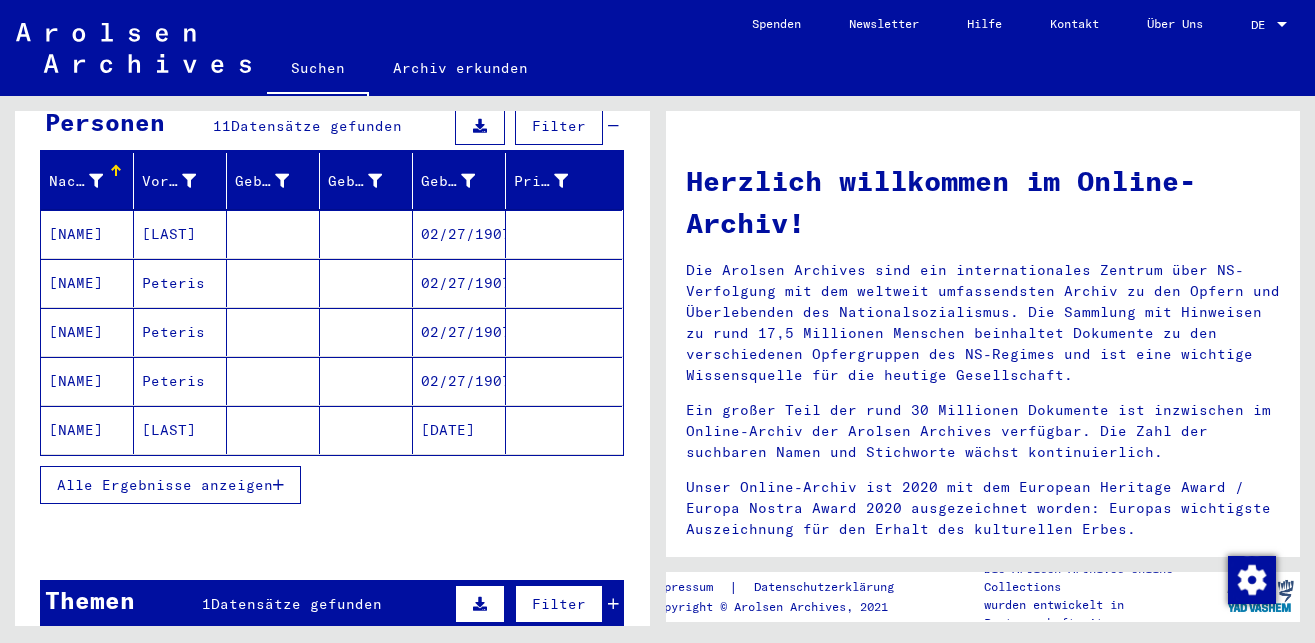 click on "Alle Ergebnisse anzeigen" at bounding box center (165, 485) 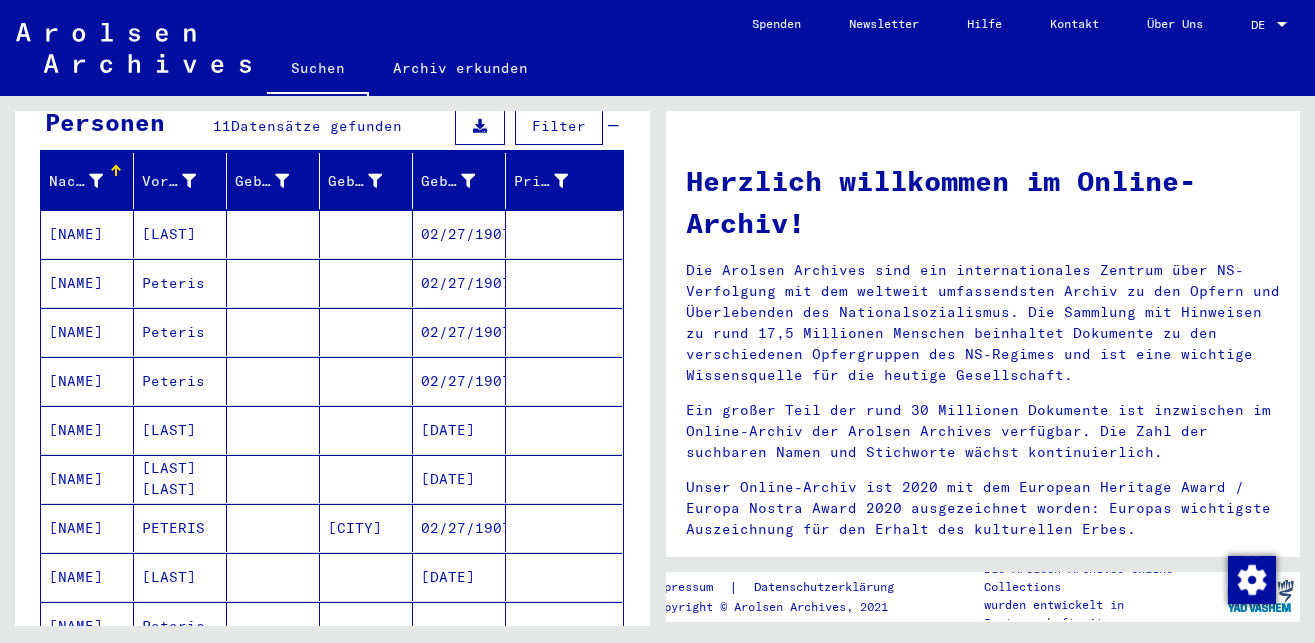 click on "[NAME]" at bounding box center [87, 528] 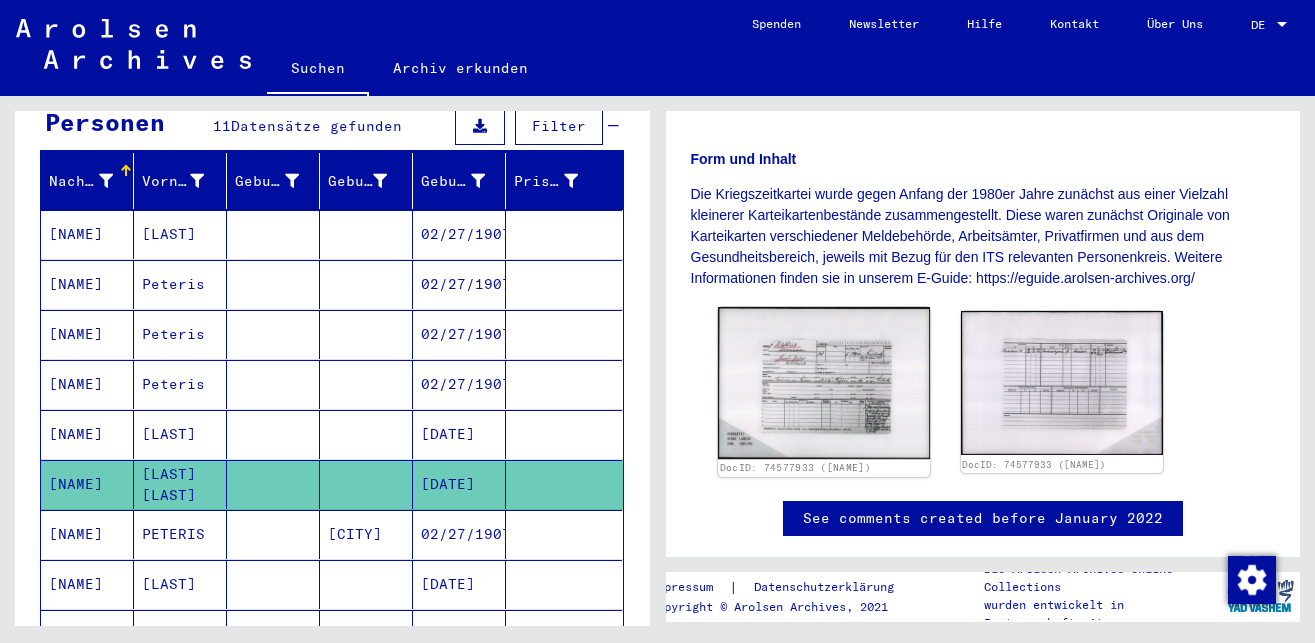 scroll, scrollTop: 324, scrollLeft: 0, axis: vertical 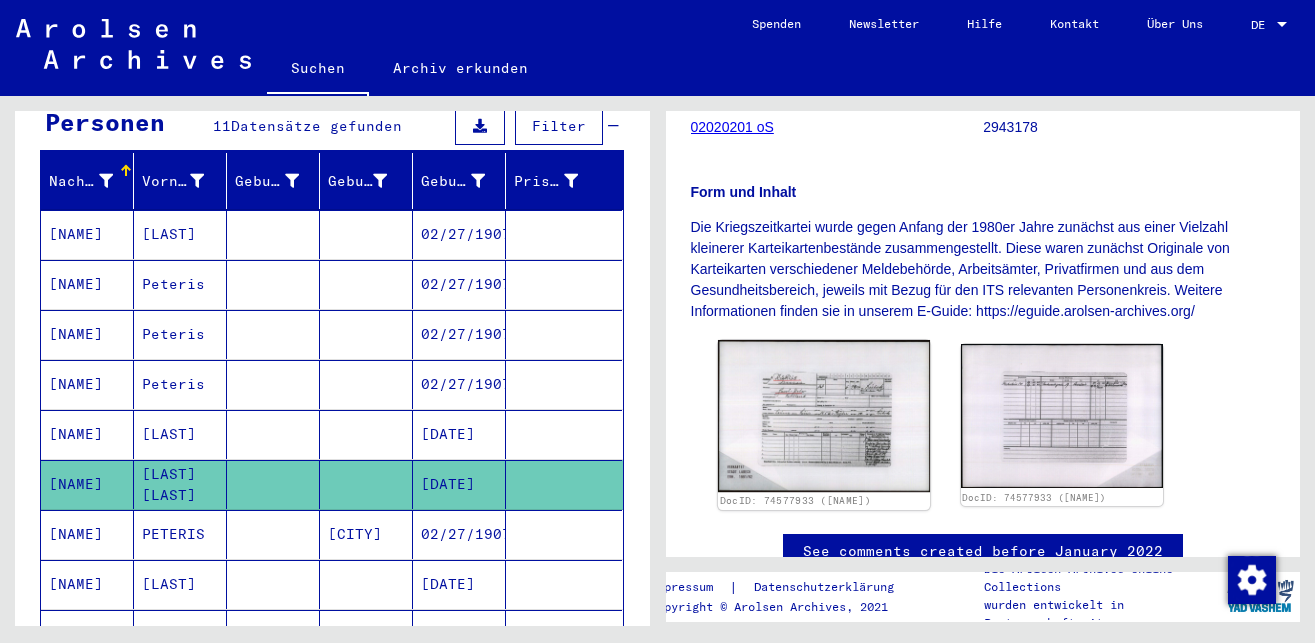 click 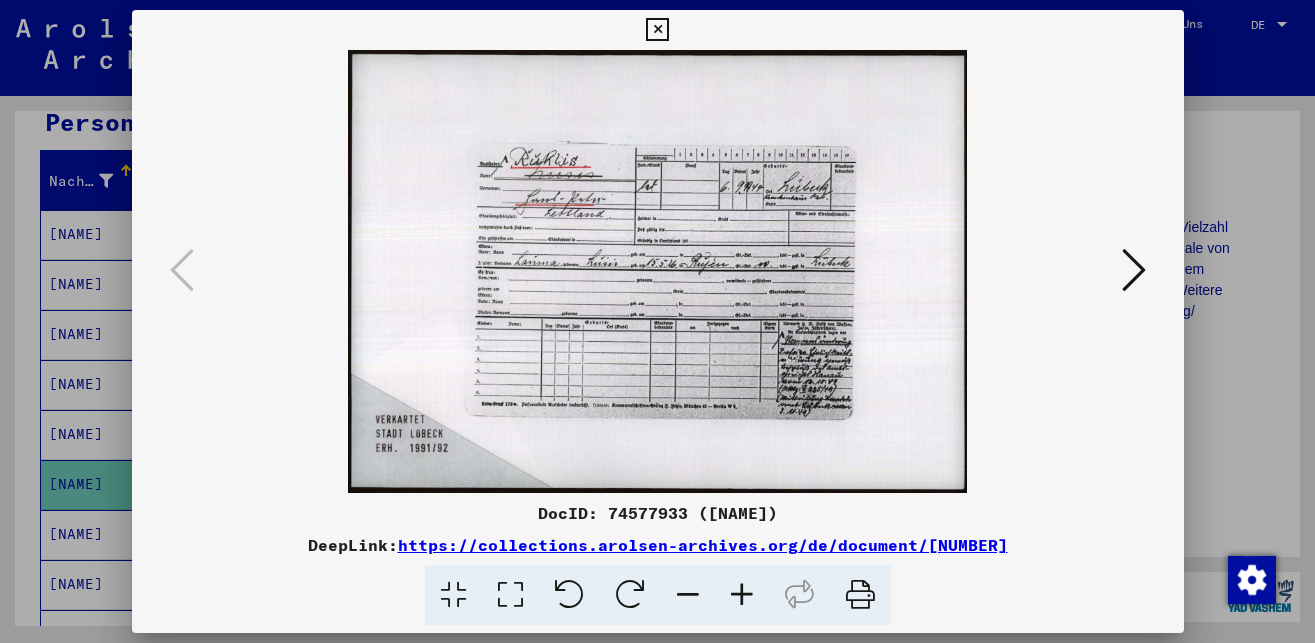 click at bounding box center (742, 595) 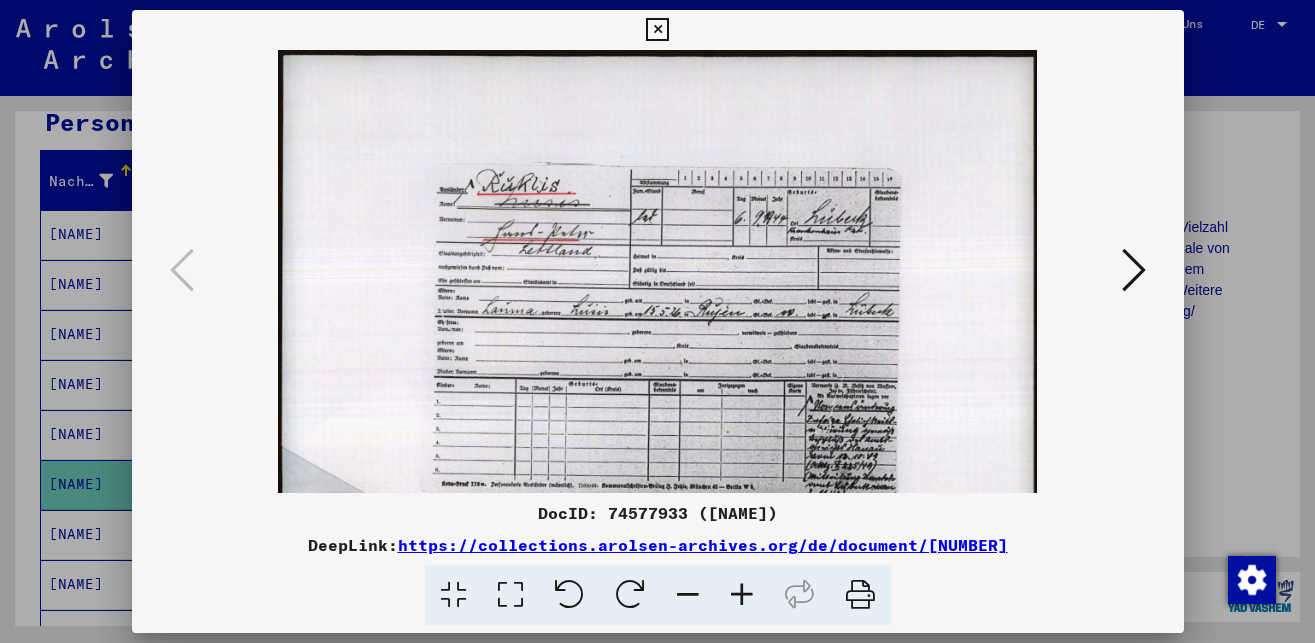 click at bounding box center (742, 595) 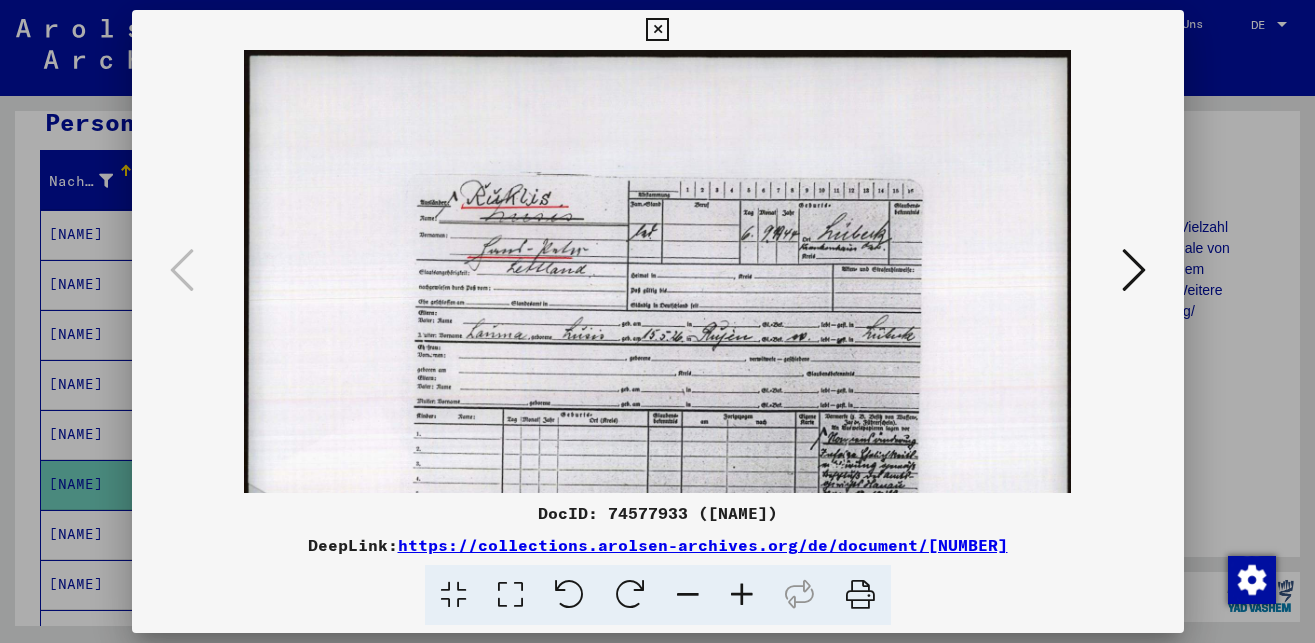 click at bounding box center [742, 595] 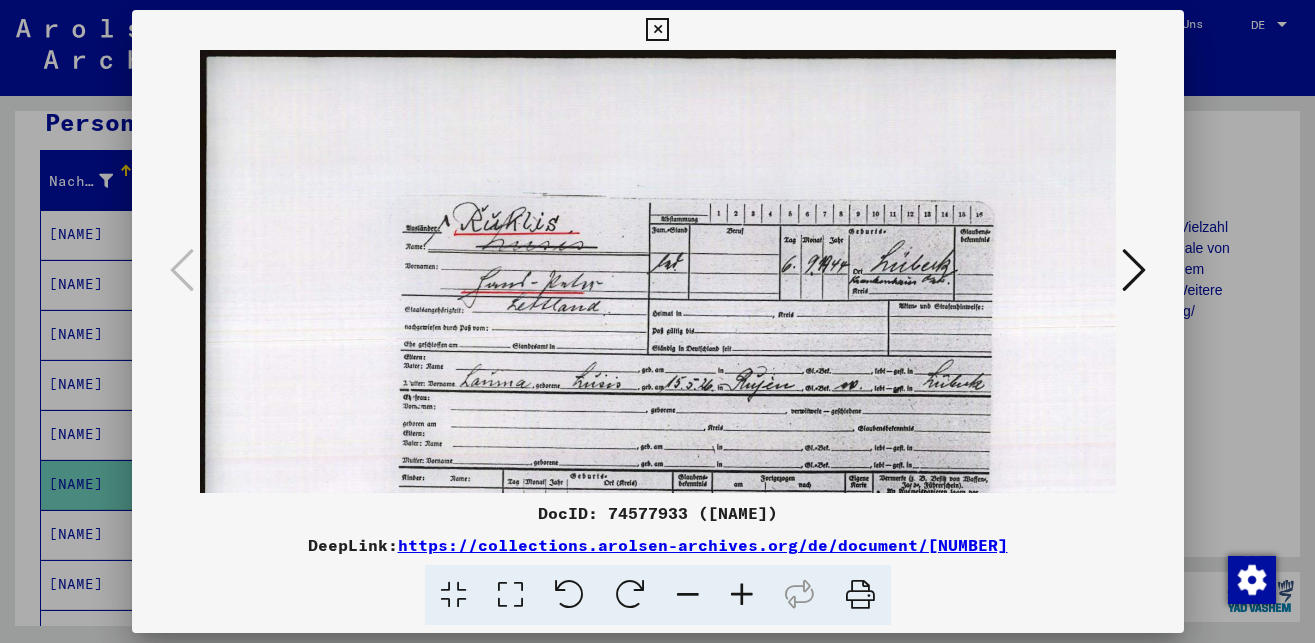 click at bounding box center (742, 595) 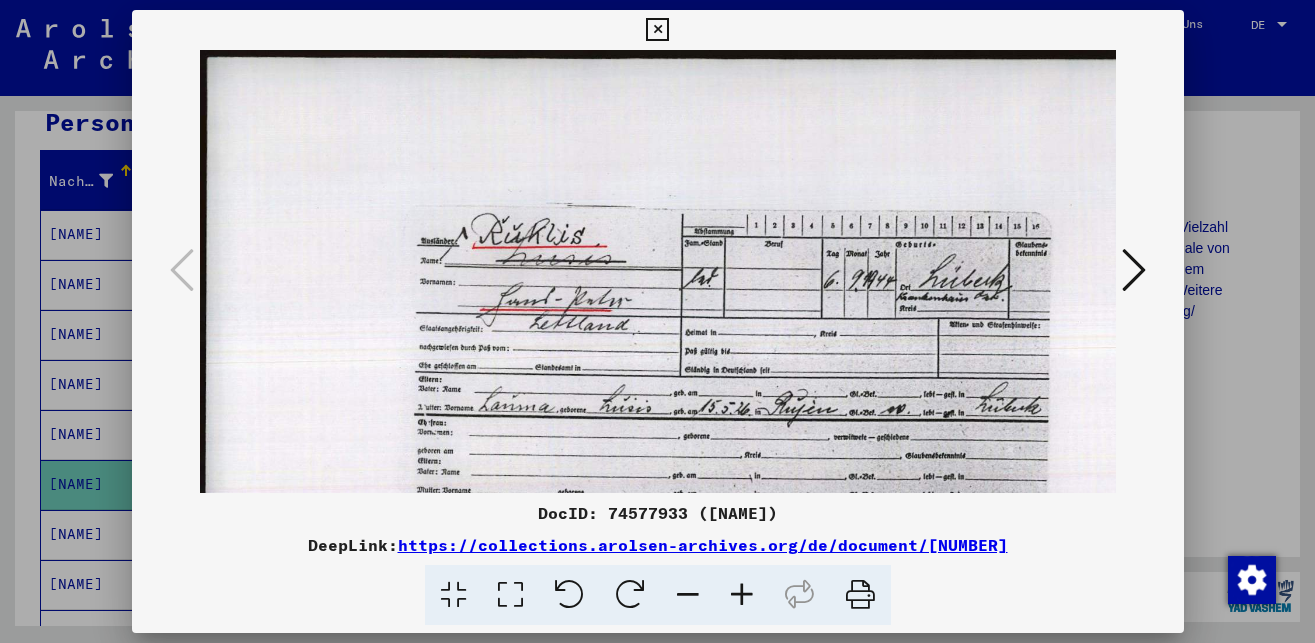 click at bounding box center (1134, 270) 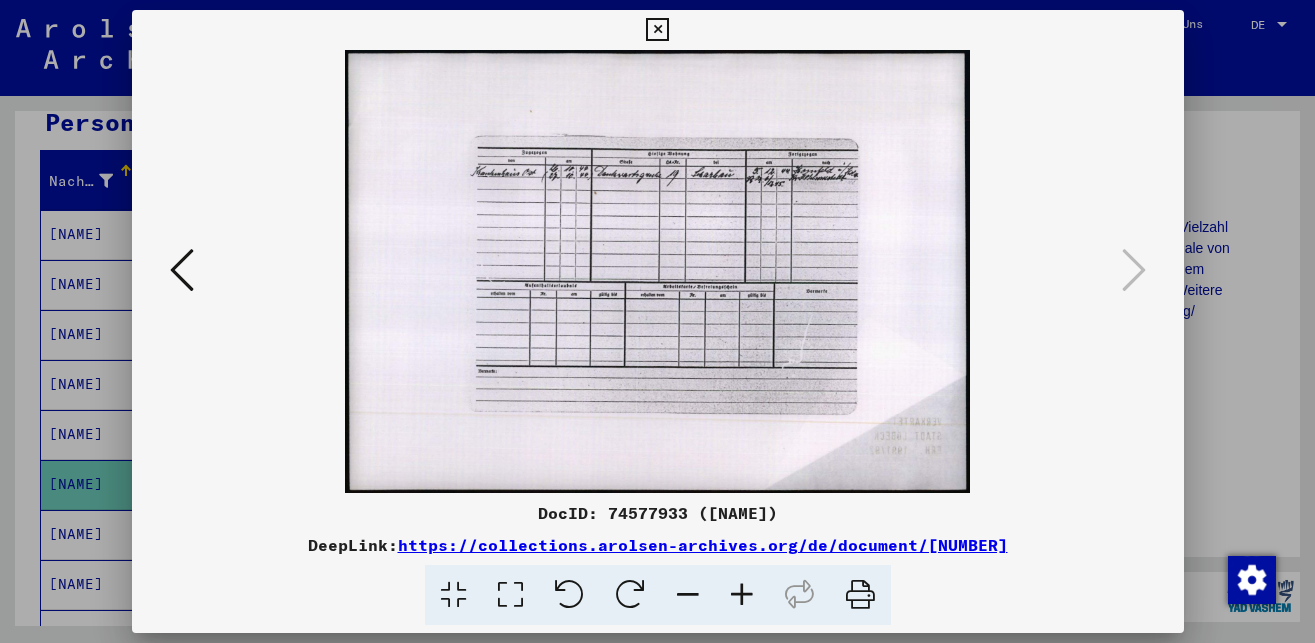 click at bounding box center [657, 30] 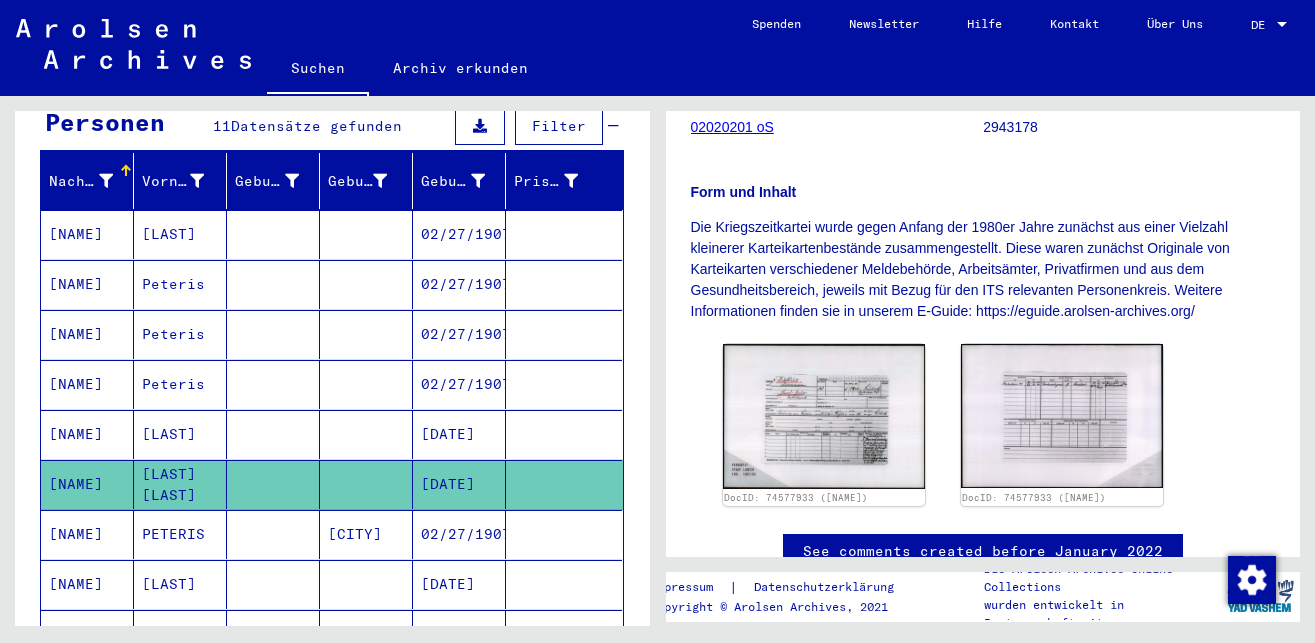 click 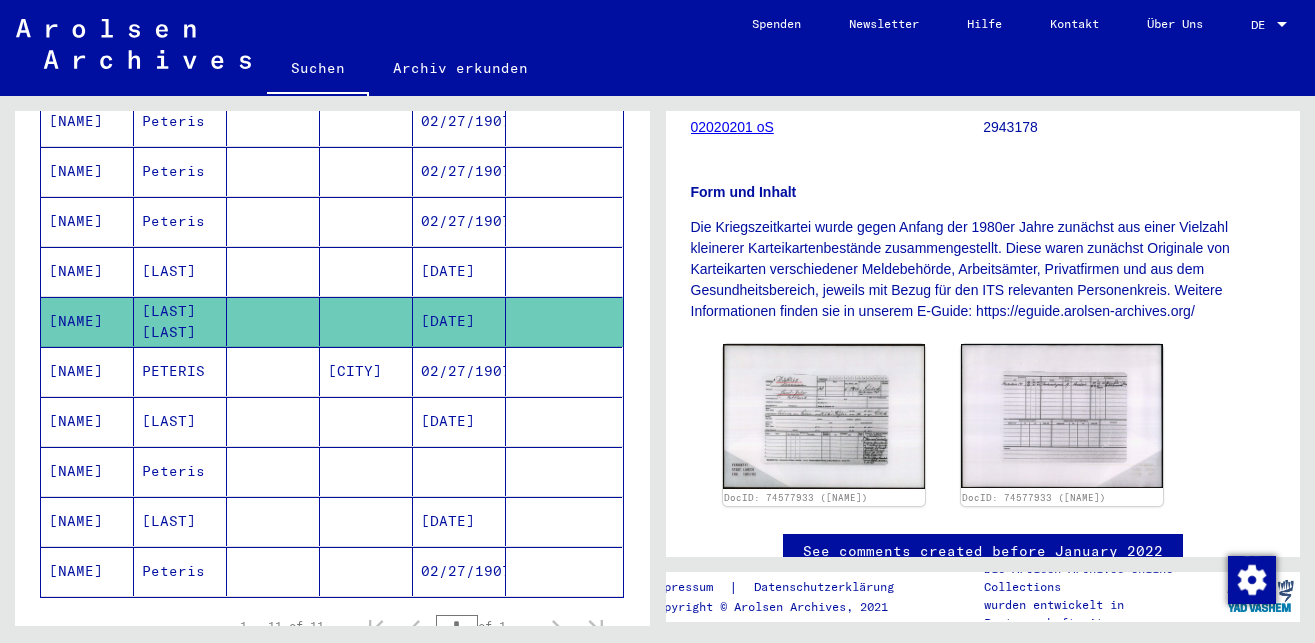 scroll, scrollTop: 432, scrollLeft: 0, axis: vertical 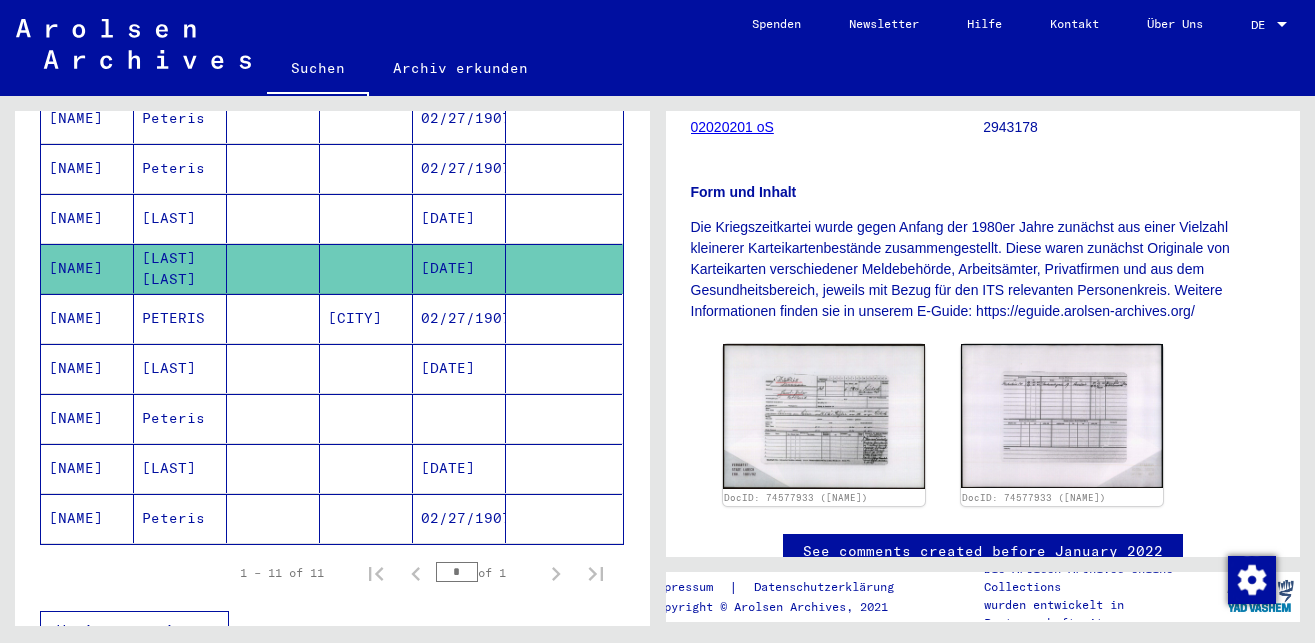 click on "[NAME]" at bounding box center (87, 518) 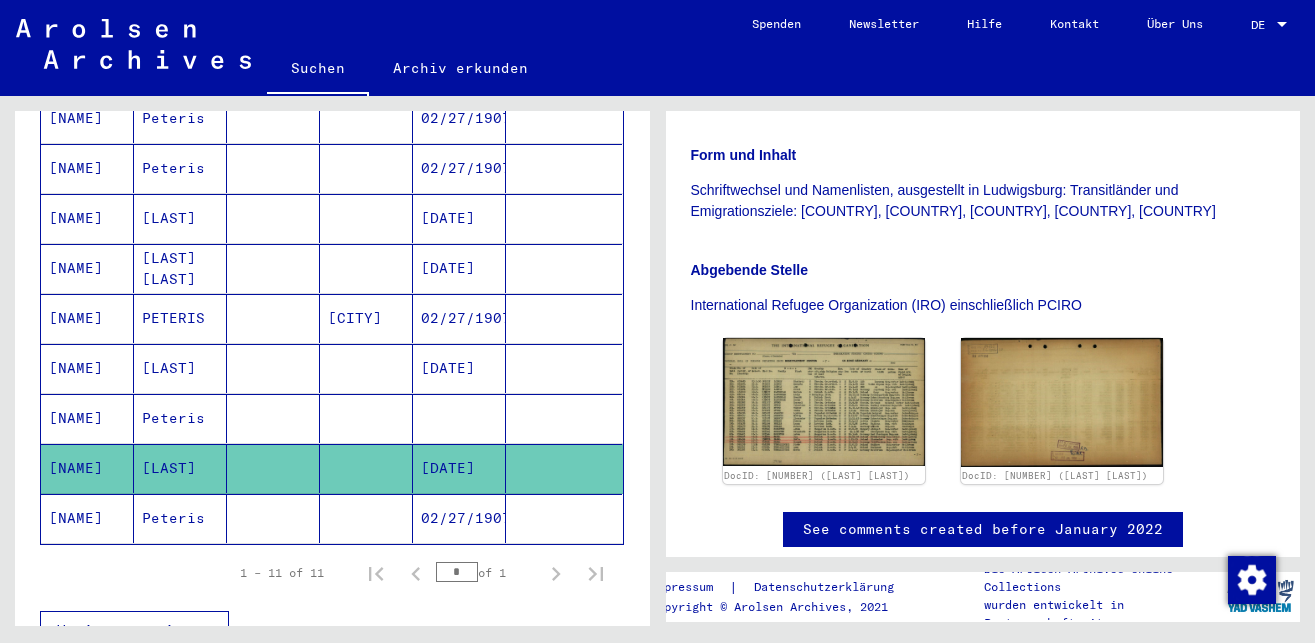 scroll, scrollTop: 540, scrollLeft: 0, axis: vertical 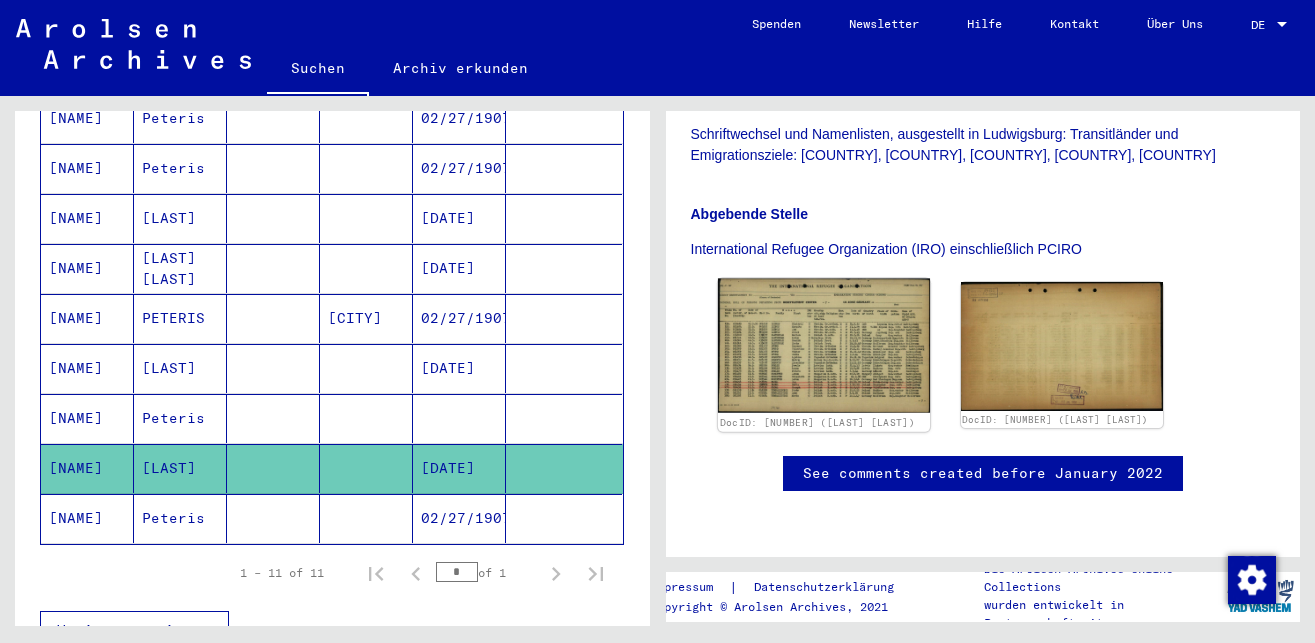 click 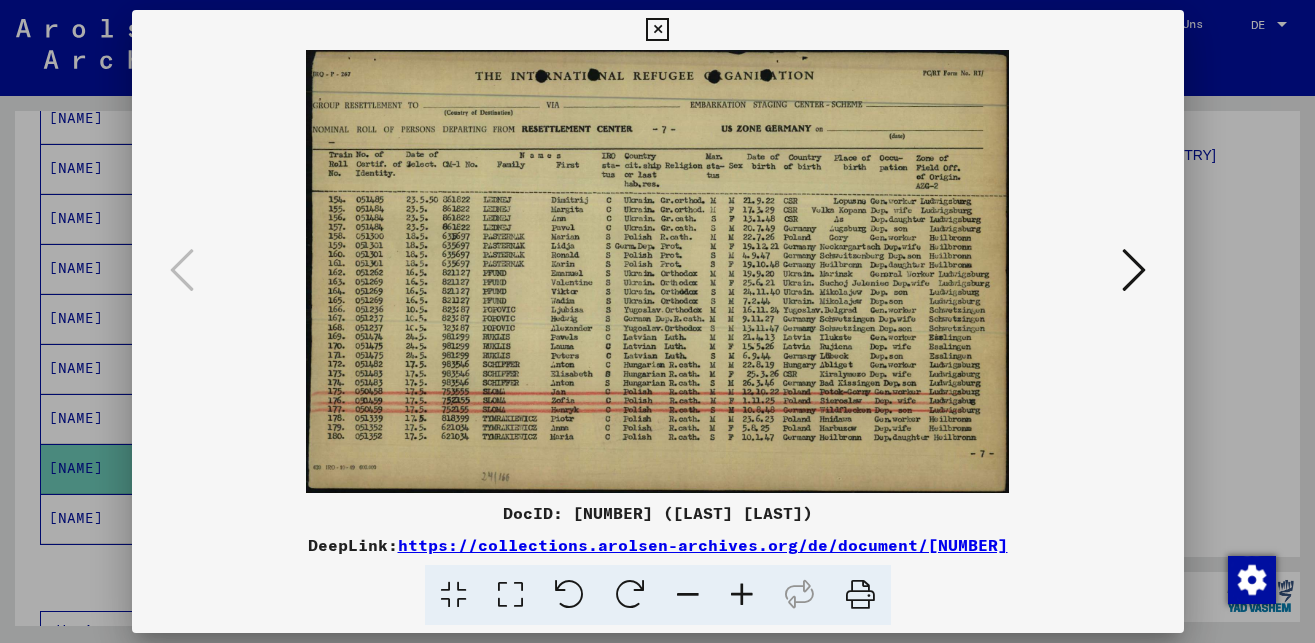 click at bounding box center (742, 595) 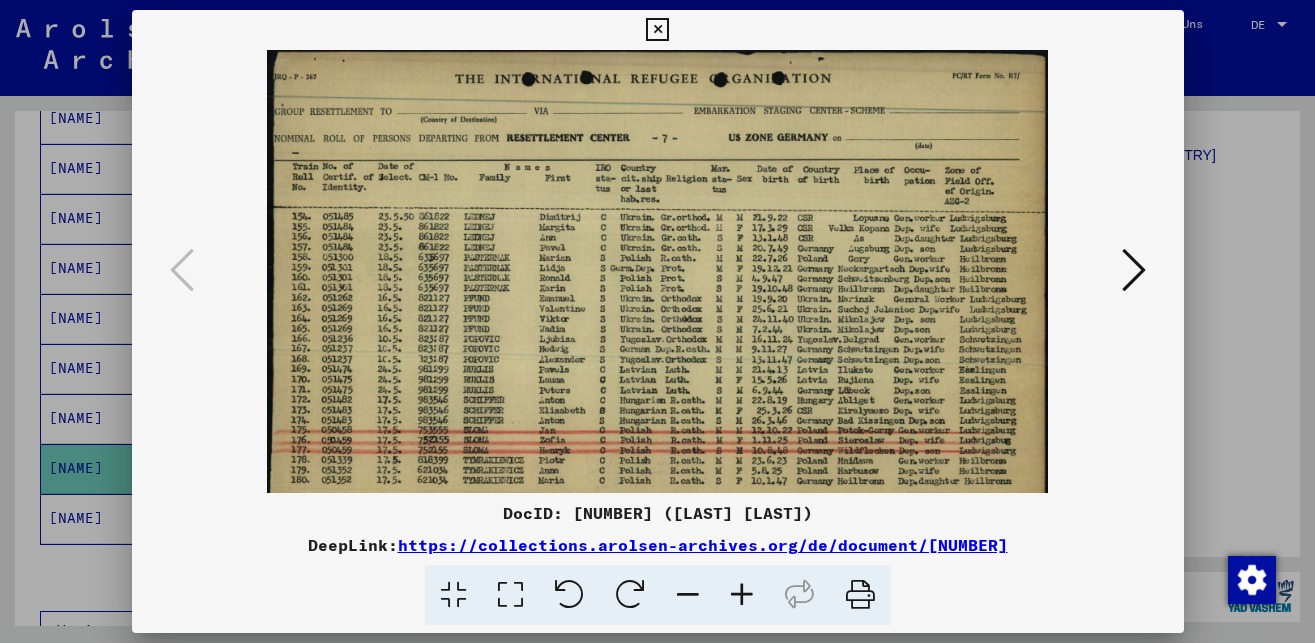 click at bounding box center [742, 595] 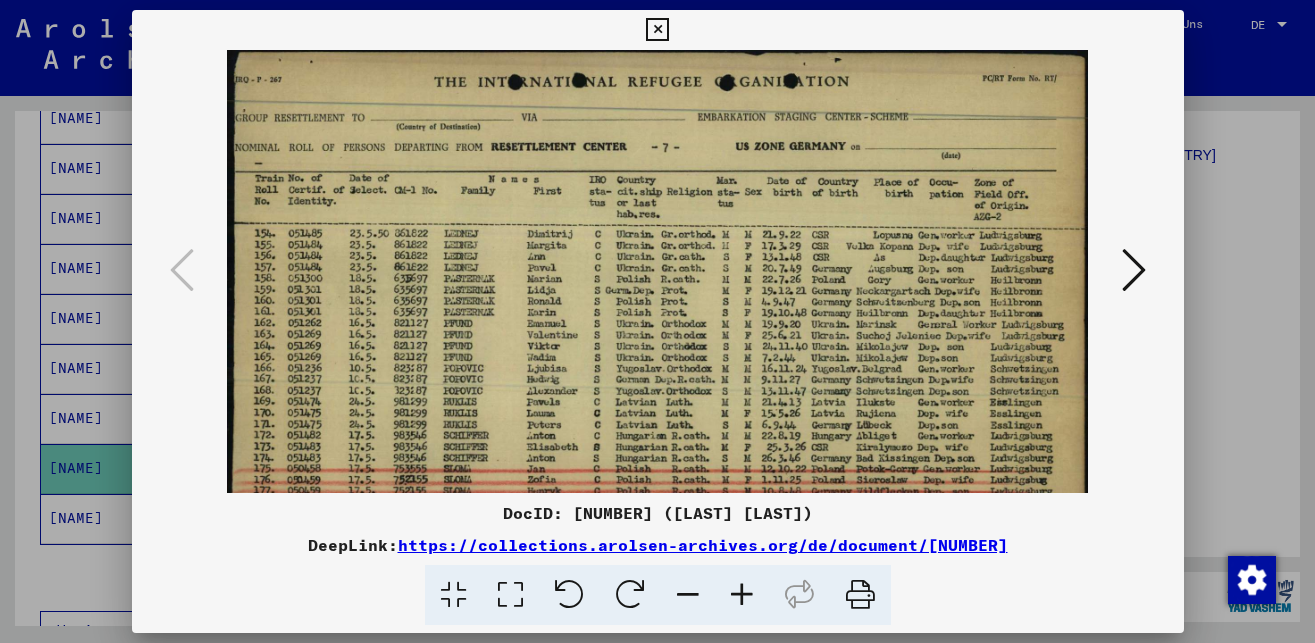 click at bounding box center [742, 595] 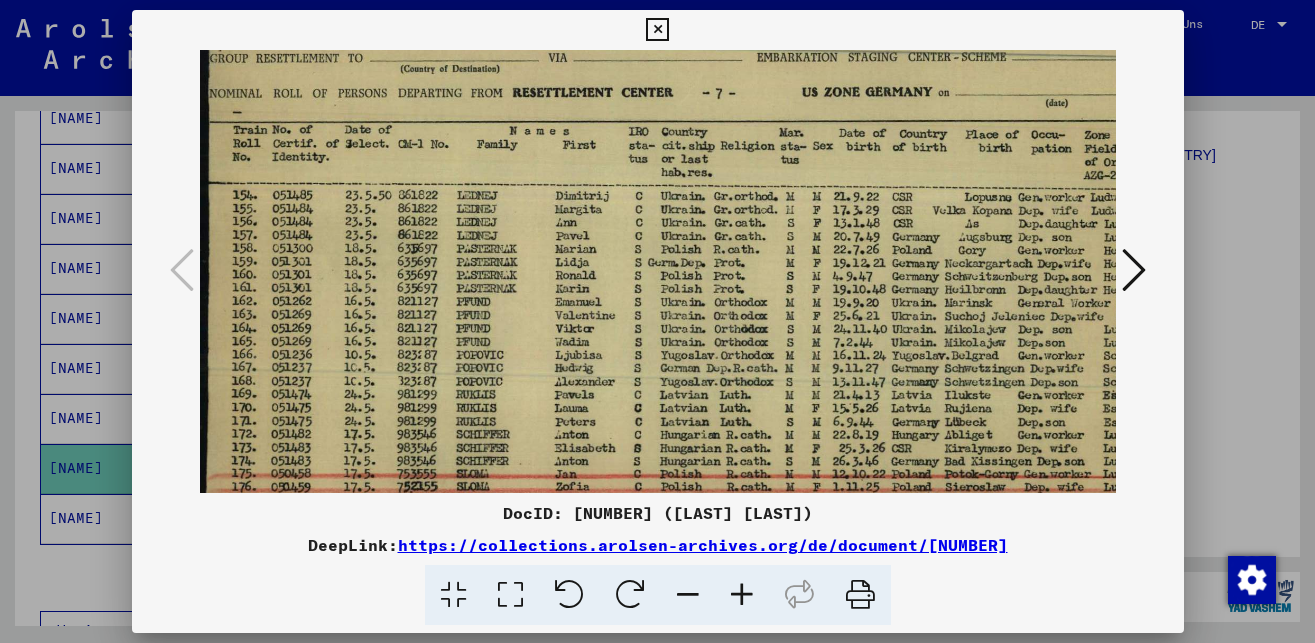 scroll, scrollTop: 106, scrollLeft: 0, axis: vertical 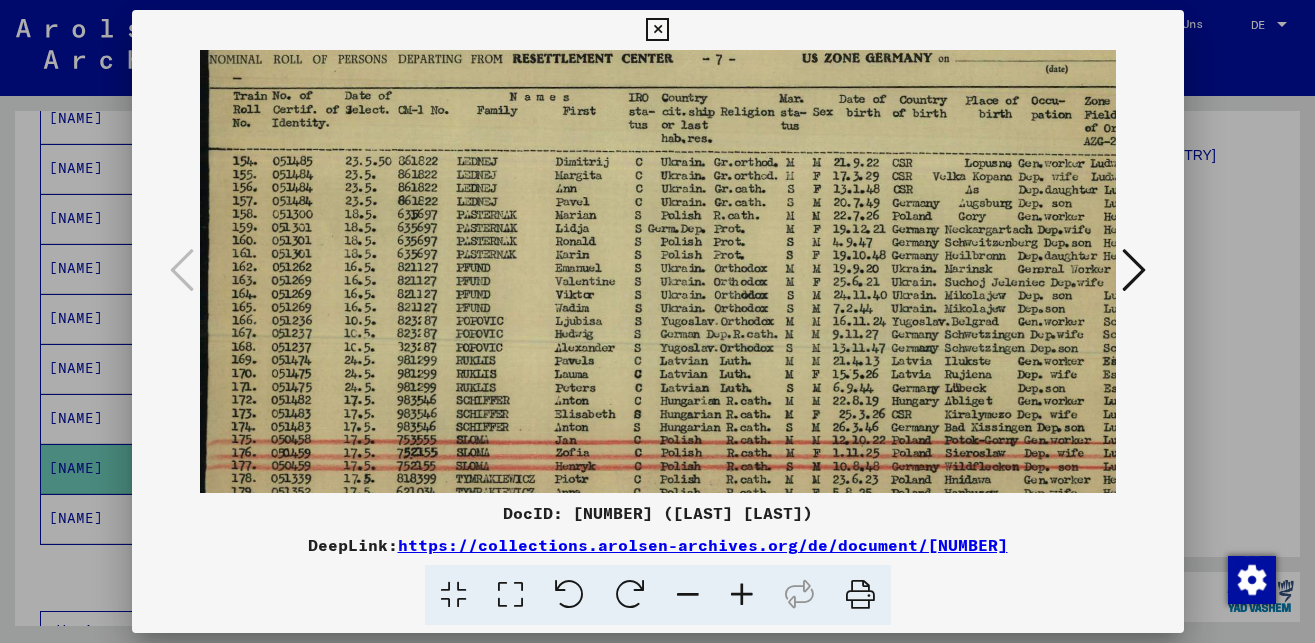 drag, startPoint x: 680, startPoint y: 431, endPoint x: 695, endPoint y: 325, distance: 107.05606 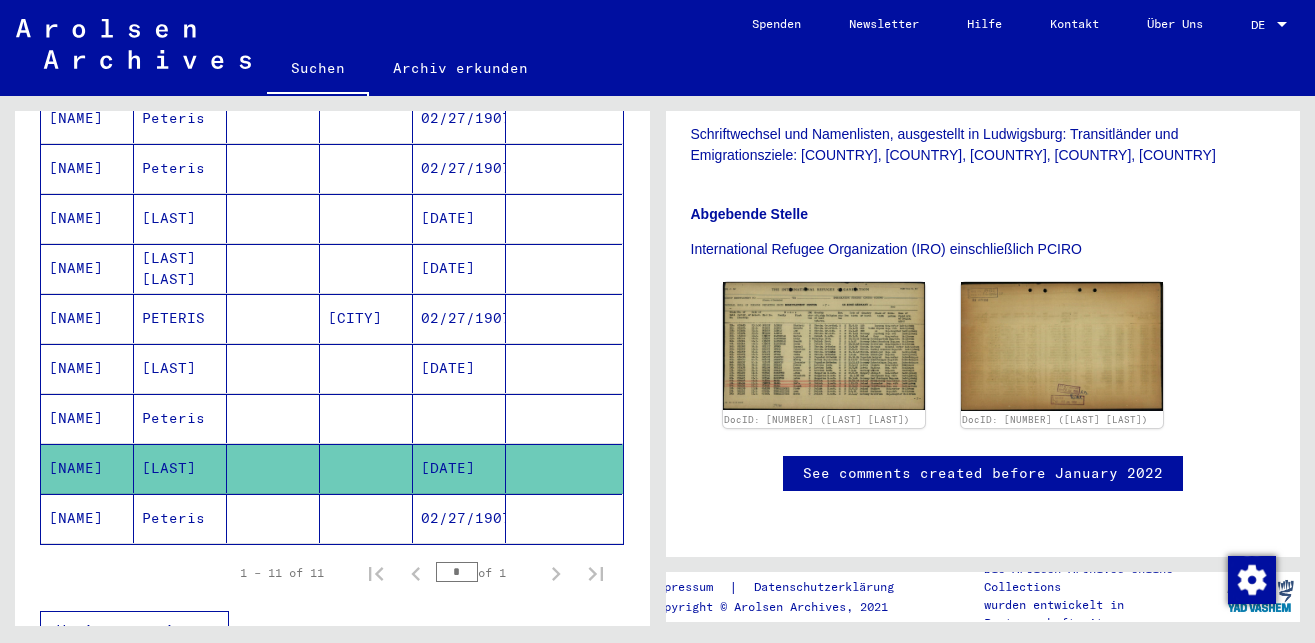 click on "[NAME]" at bounding box center (87, 468) 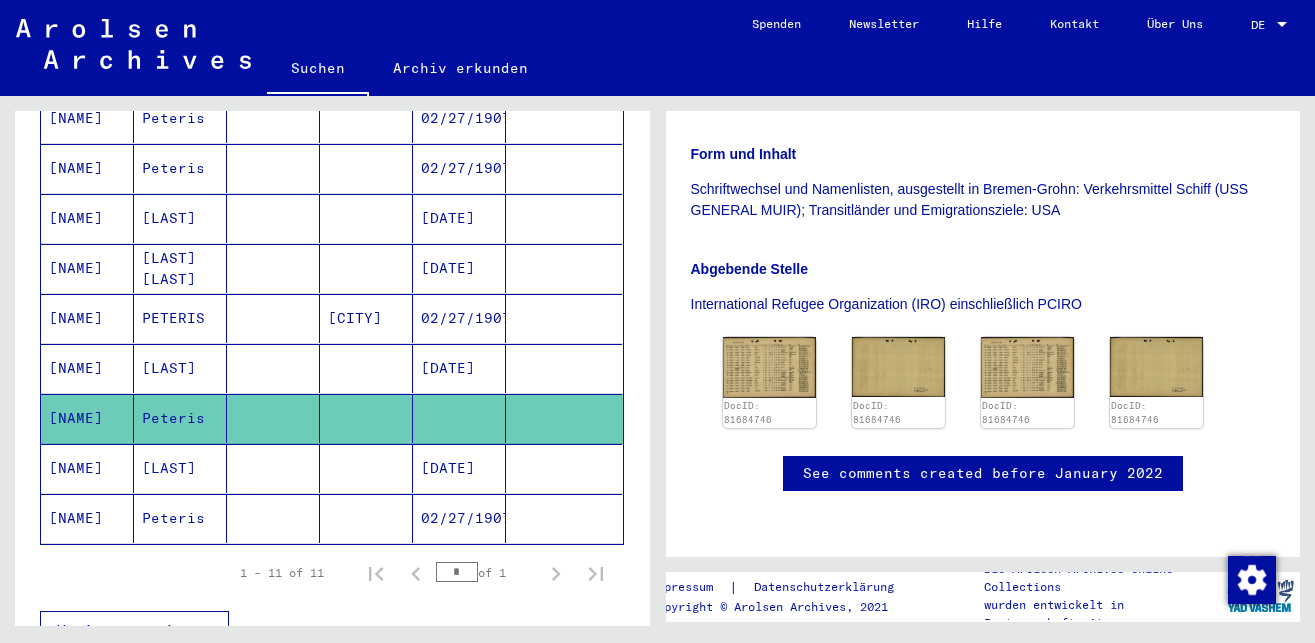 scroll, scrollTop: 432, scrollLeft: 0, axis: vertical 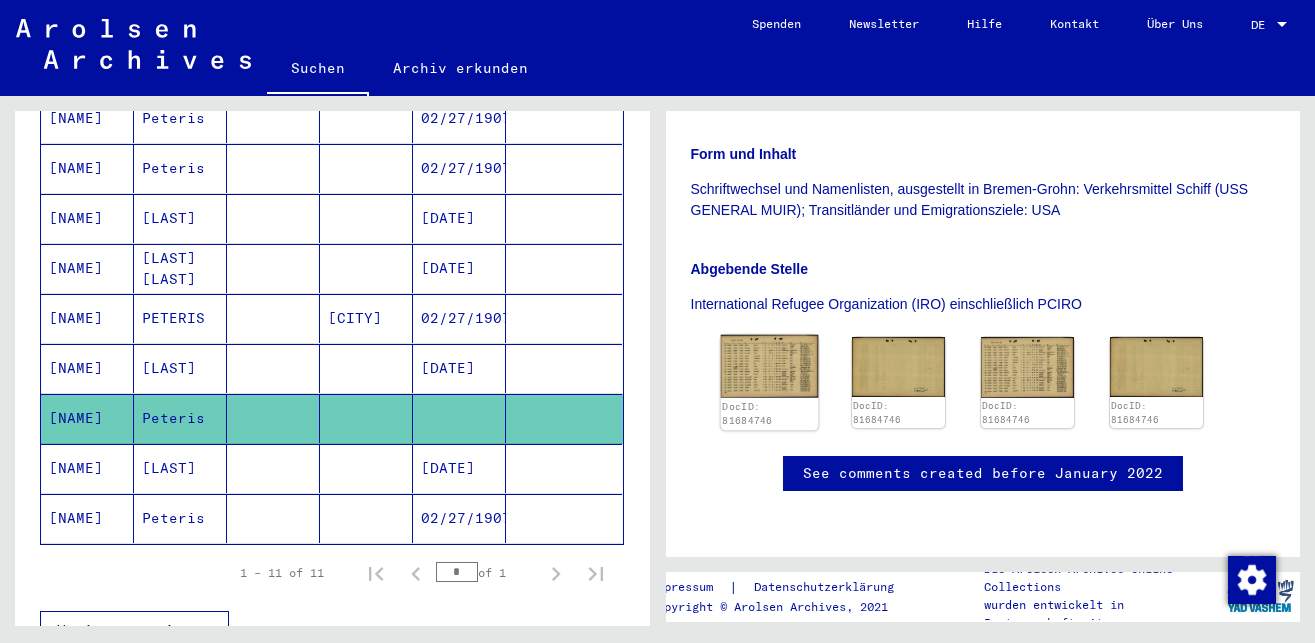 click 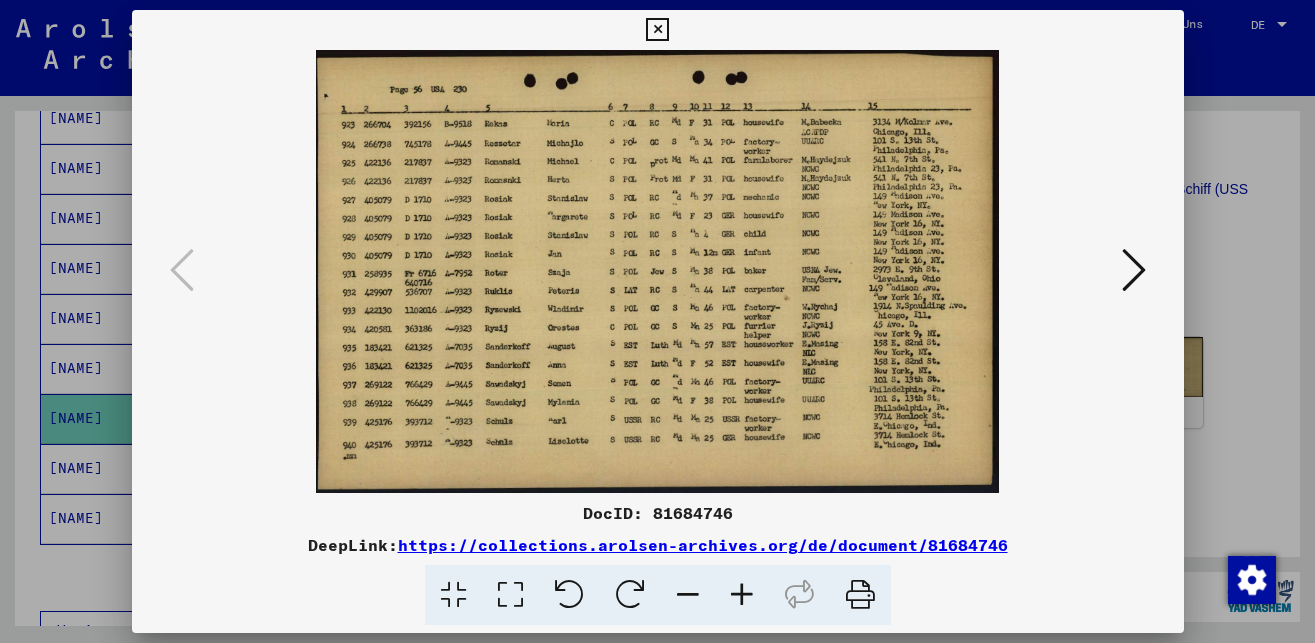 click at bounding box center (742, 595) 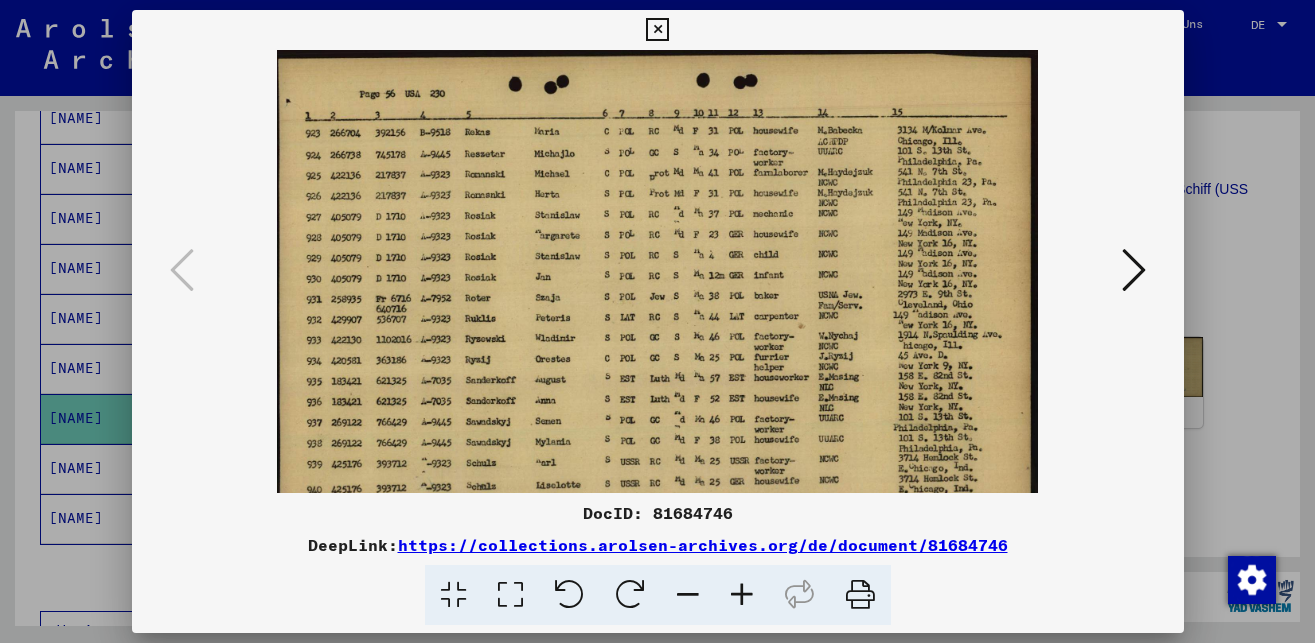 click at bounding box center (742, 595) 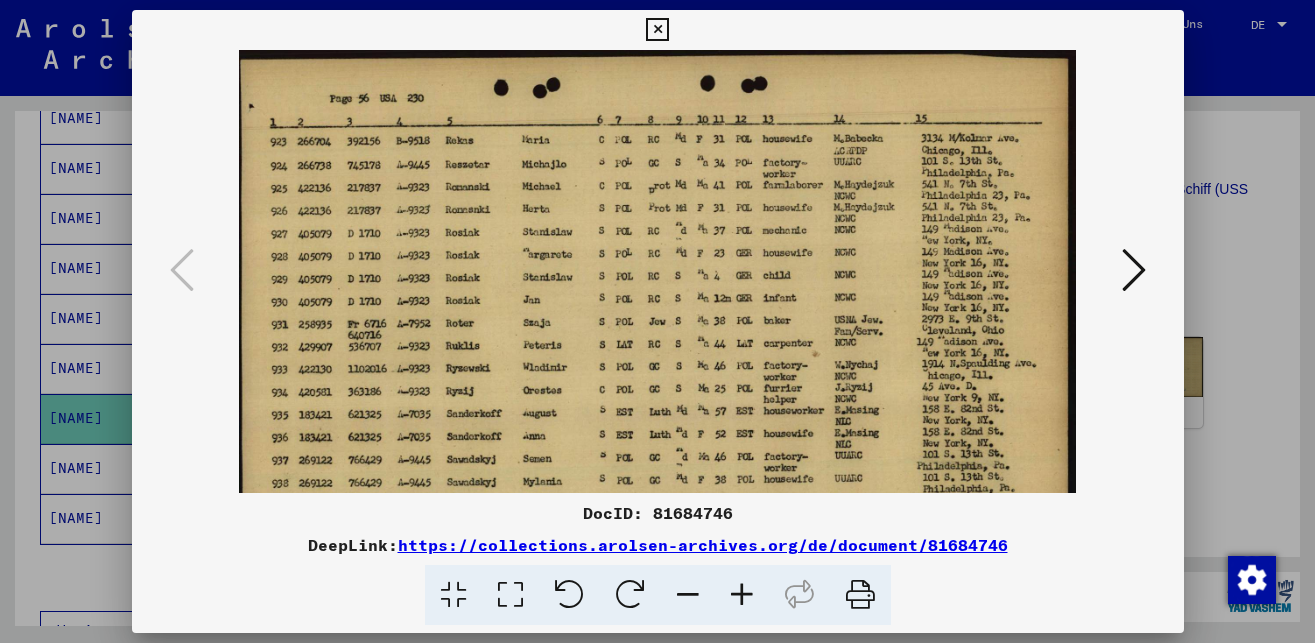 click at bounding box center (742, 595) 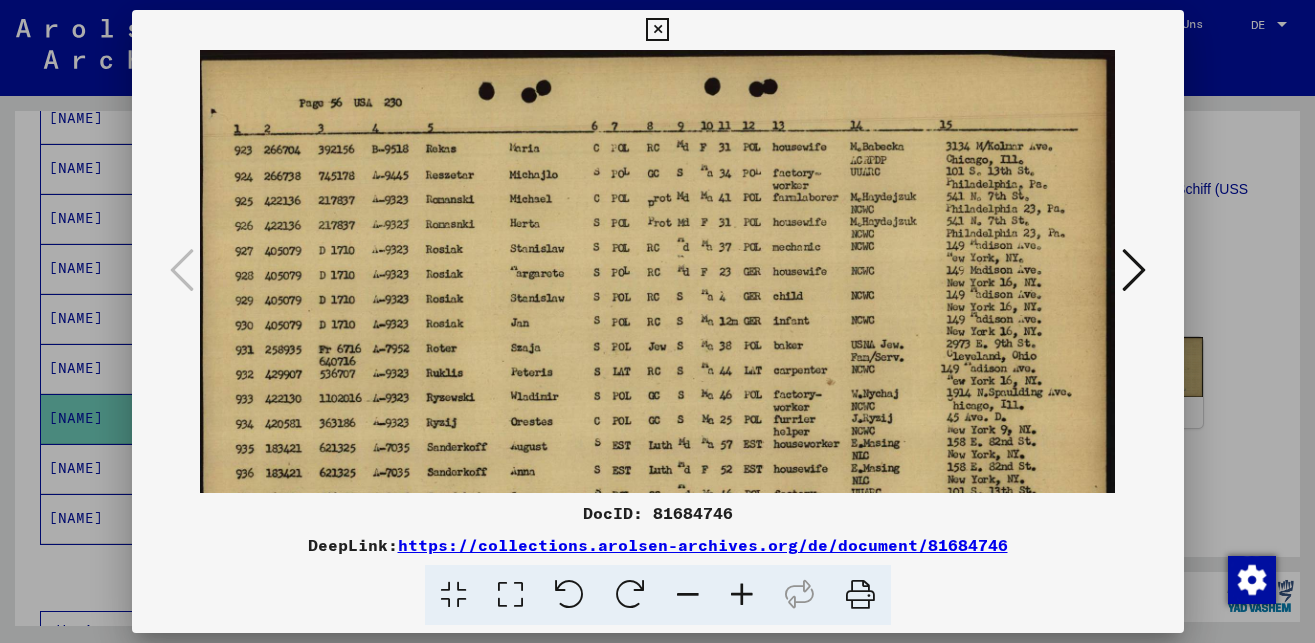 click at bounding box center [657, 30] 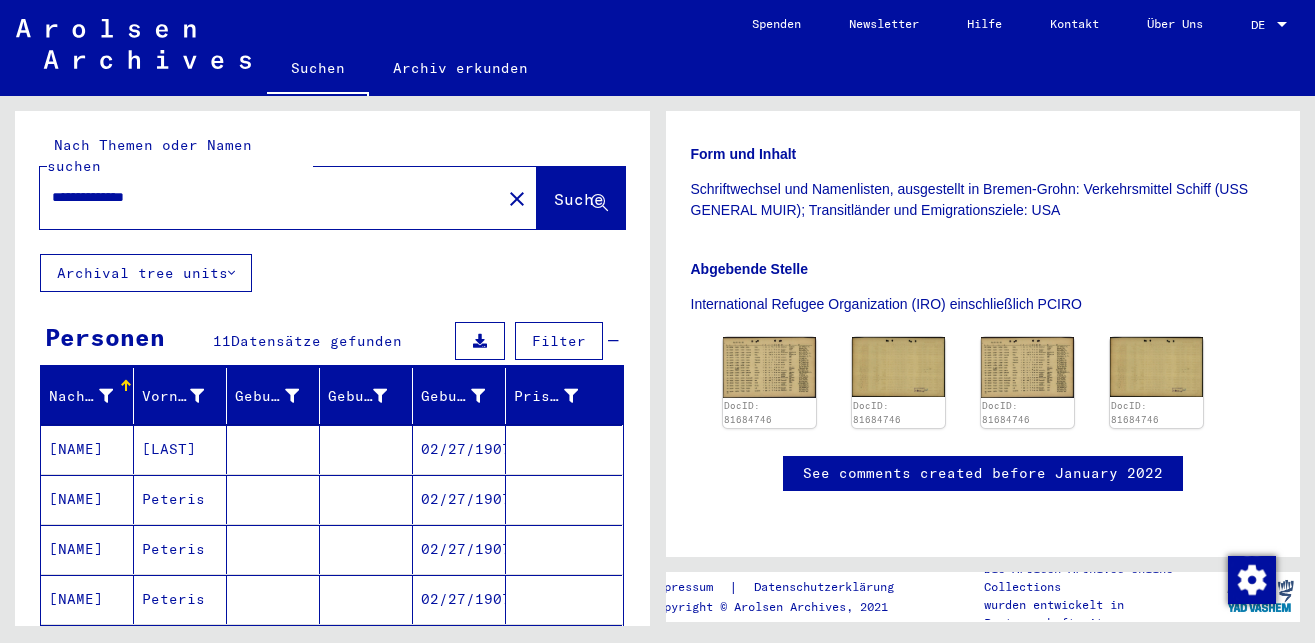 scroll, scrollTop: 0, scrollLeft: 0, axis: both 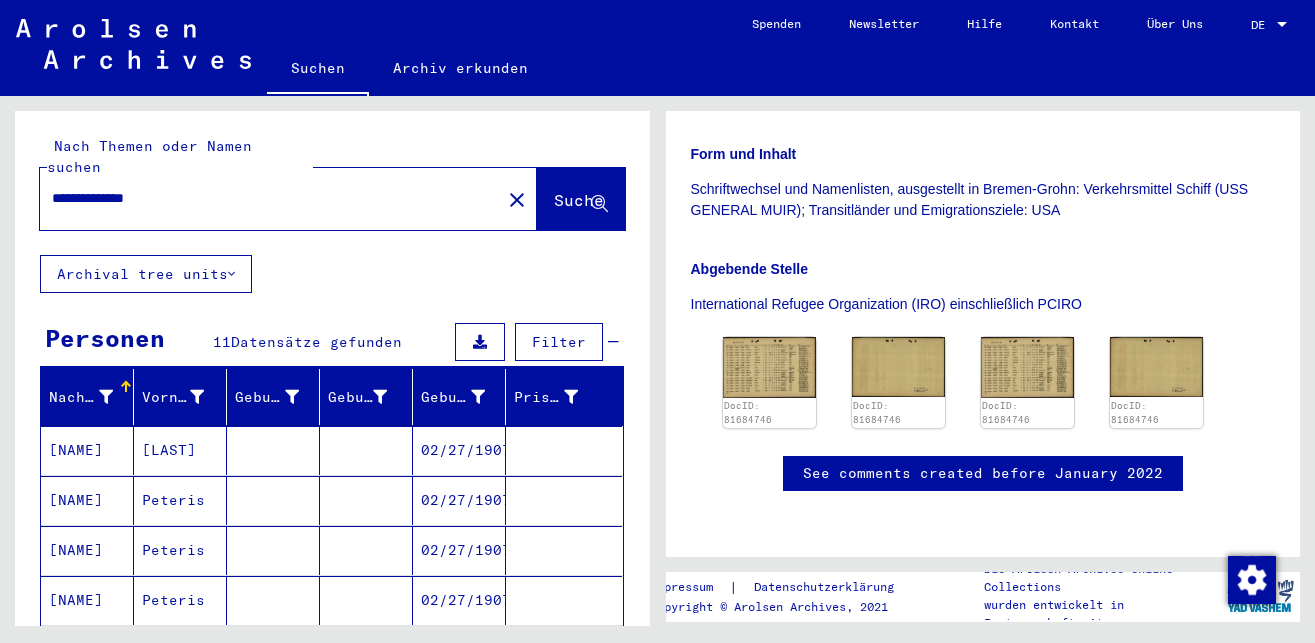 click on "close" 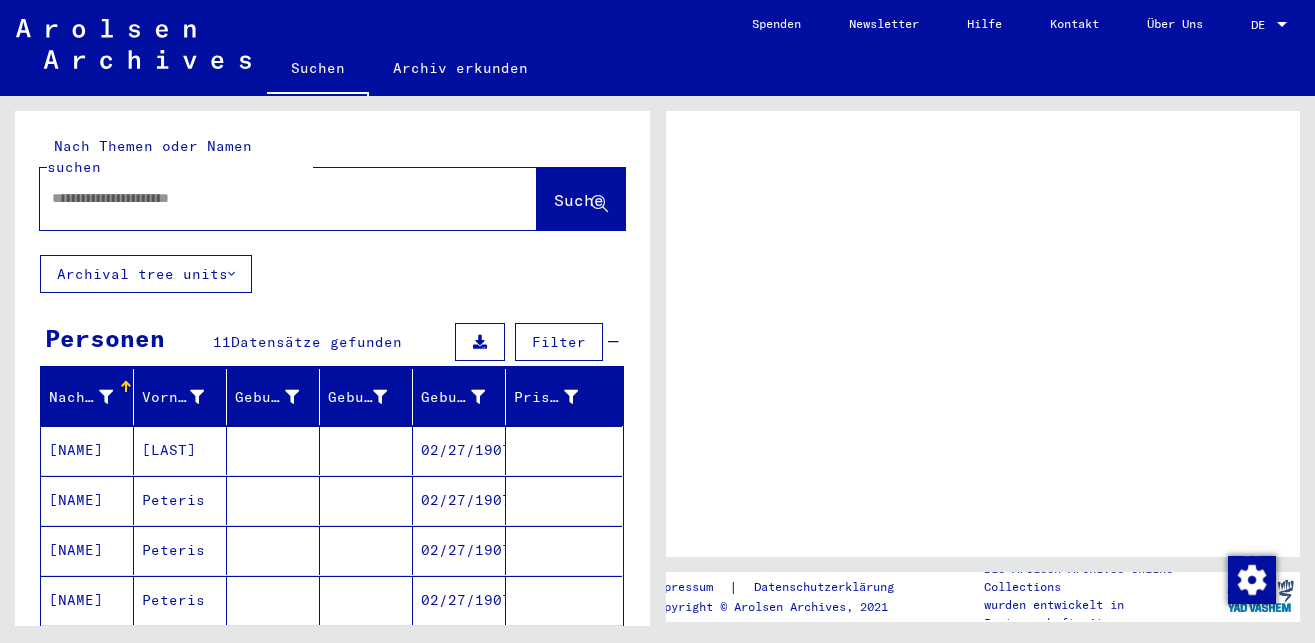 scroll, scrollTop: 0, scrollLeft: 0, axis: both 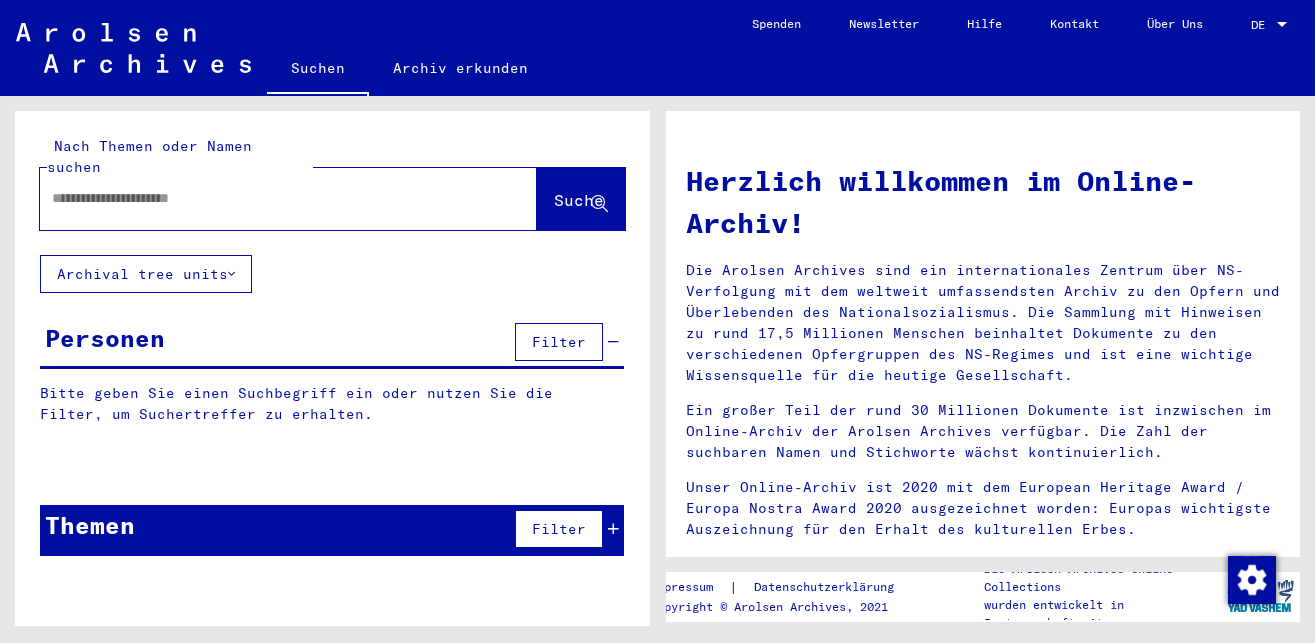 click at bounding box center [264, 198] 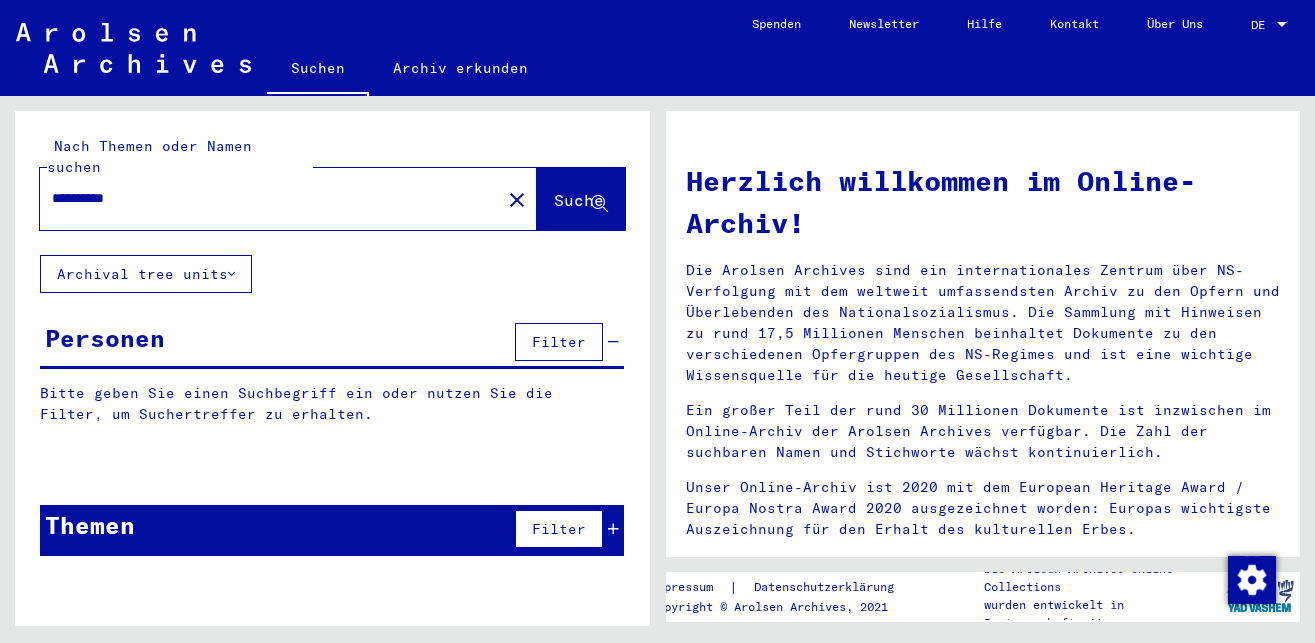 type on "**********" 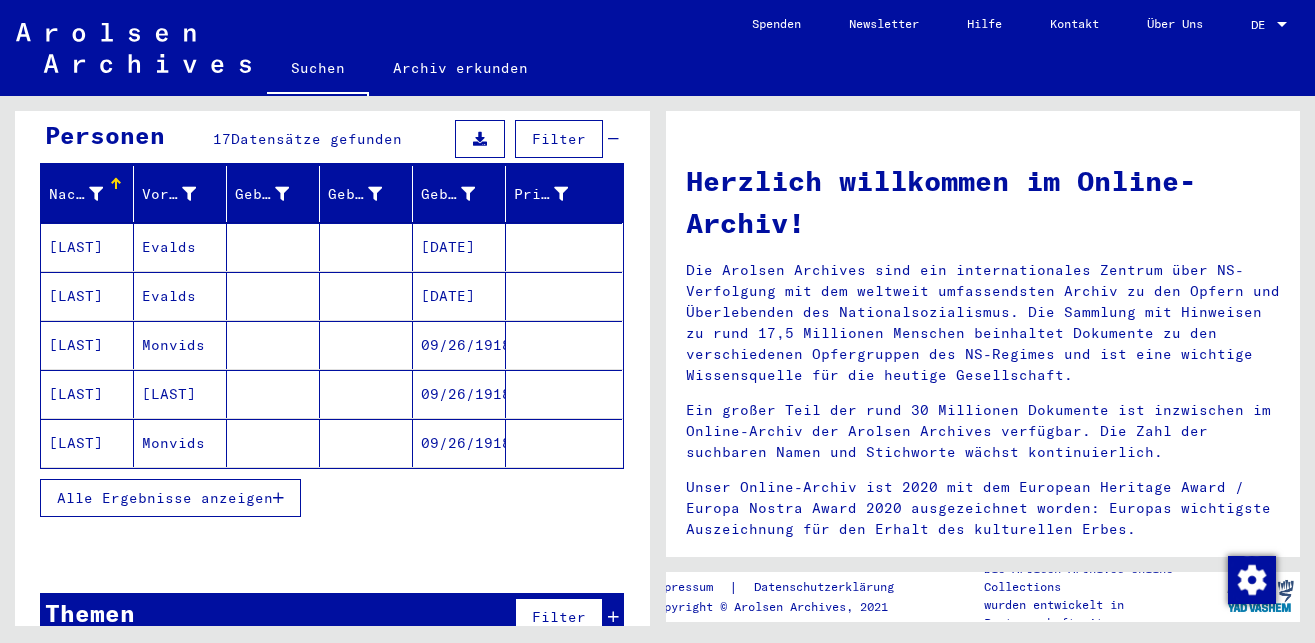 scroll, scrollTop: 216, scrollLeft: 0, axis: vertical 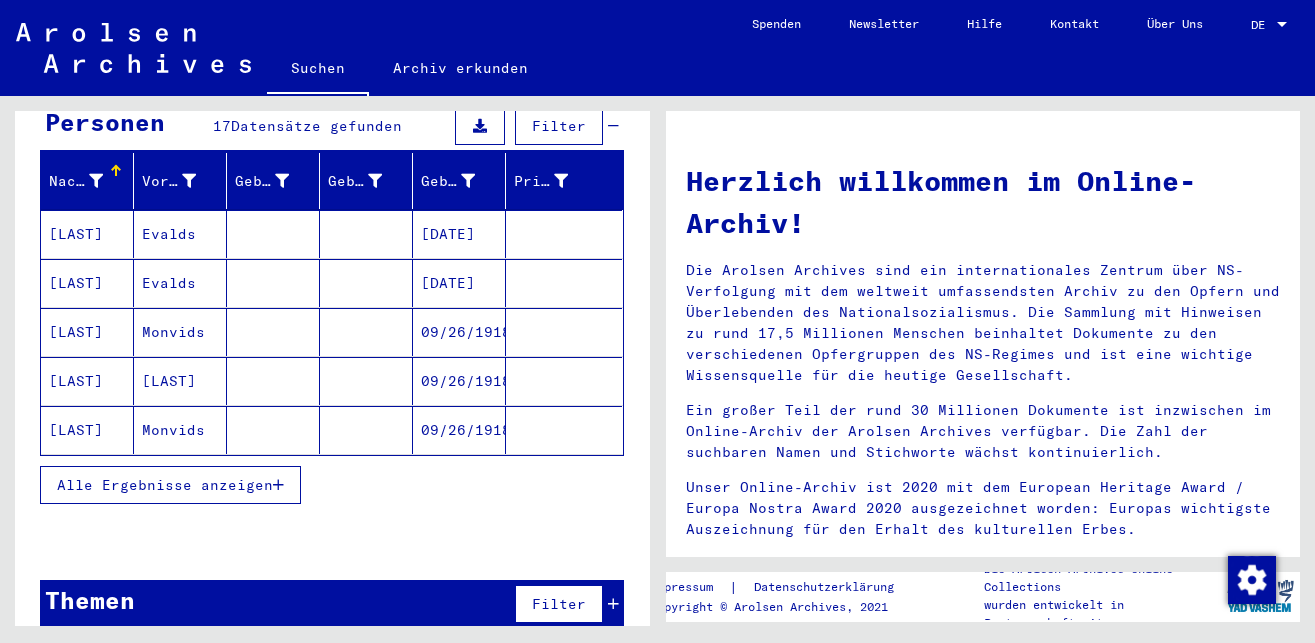 click on "Alle Ergebnisse anzeigen" at bounding box center (165, 485) 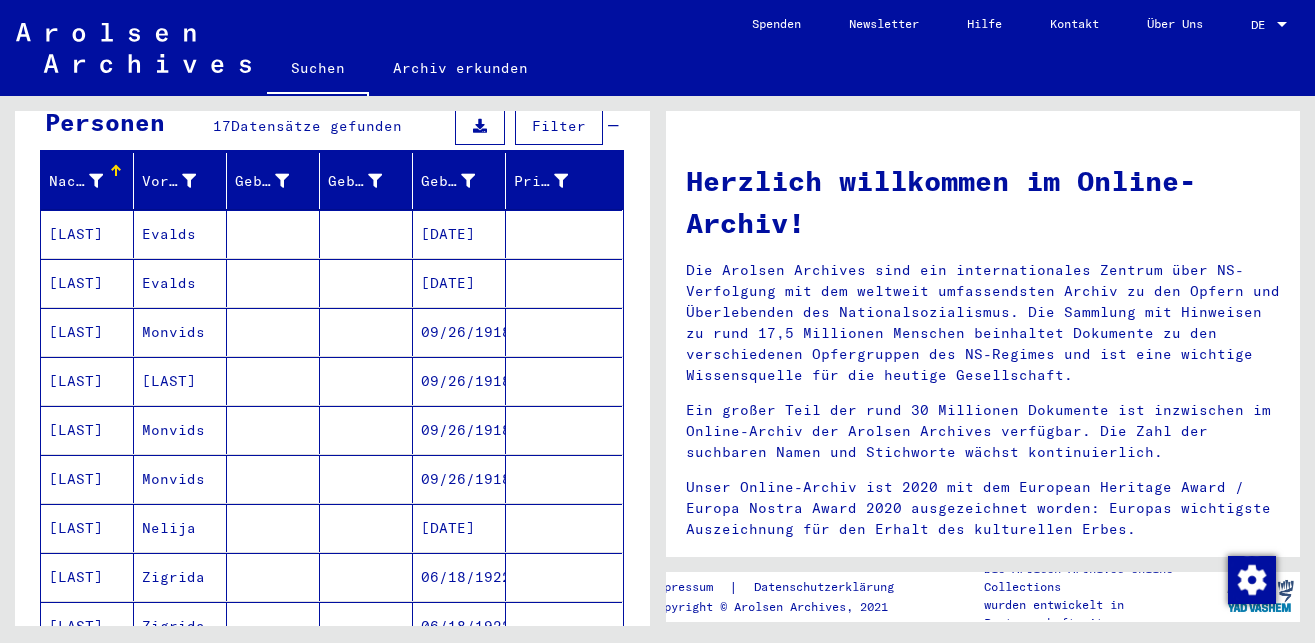 click on "[LAST]" at bounding box center [87, 577] 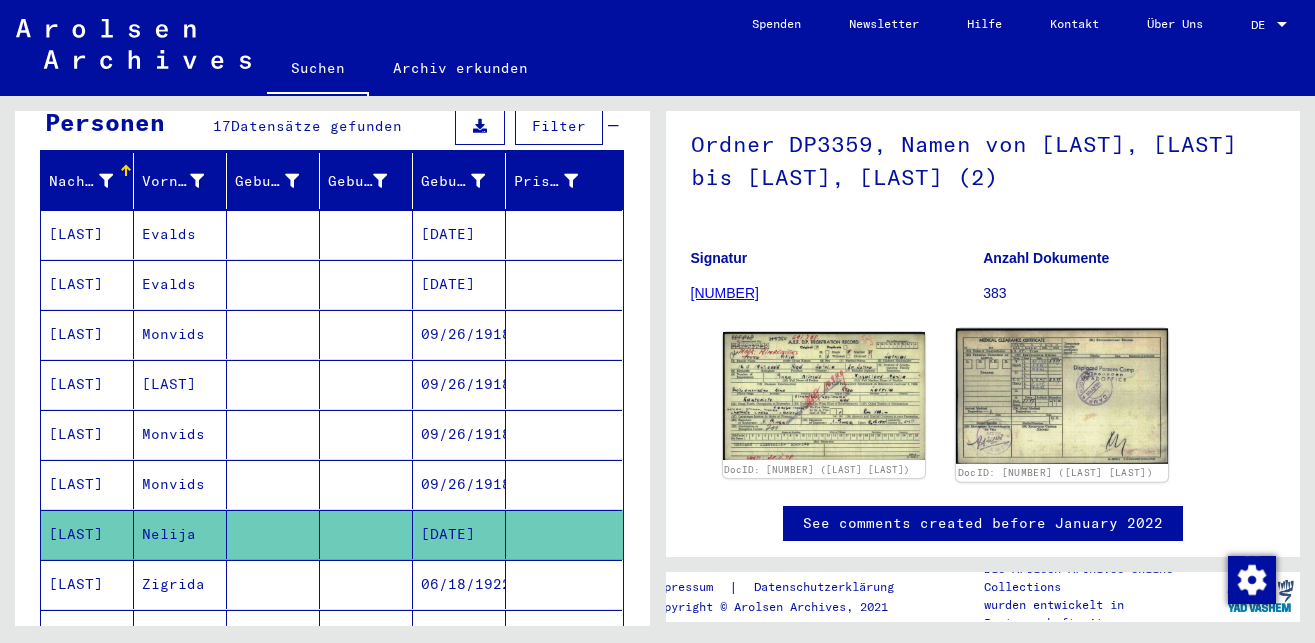 scroll, scrollTop: 216, scrollLeft: 0, axis: vertical 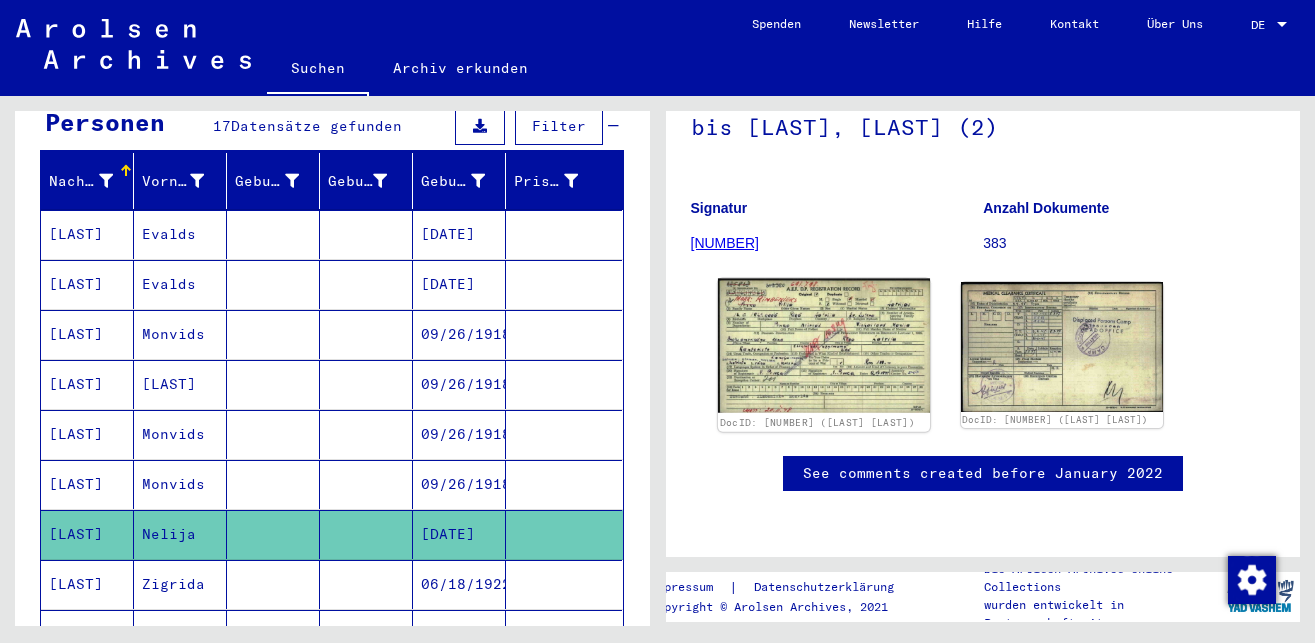 click 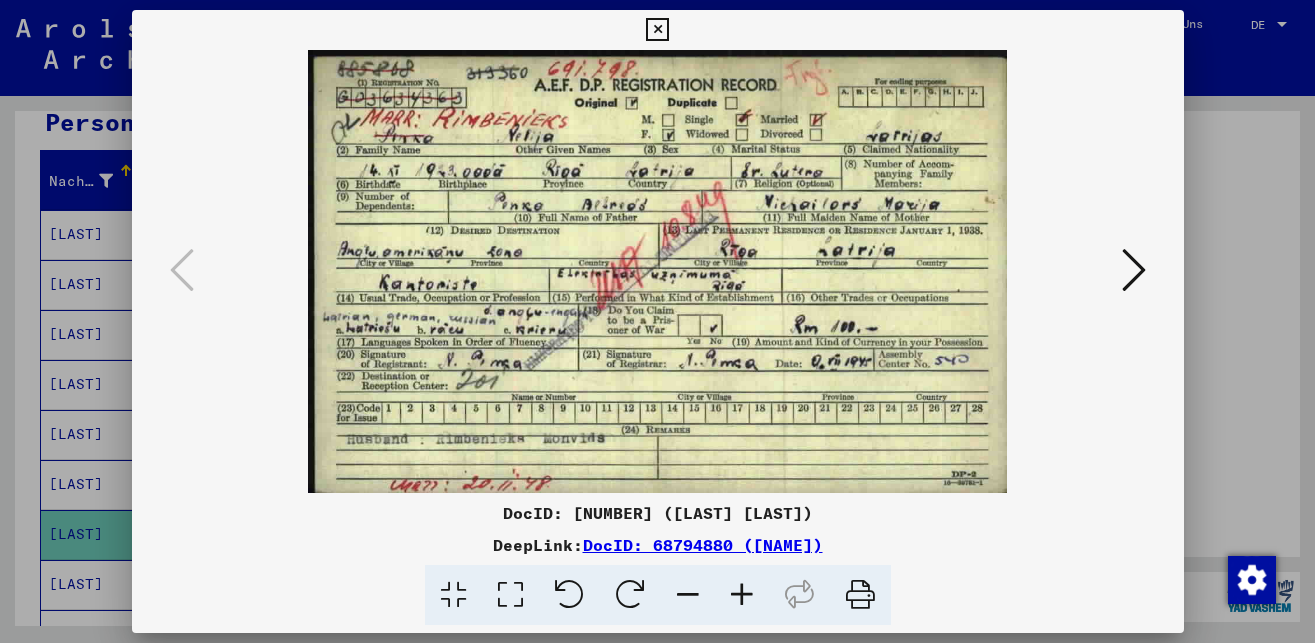 click at bounding box center (742, 595) 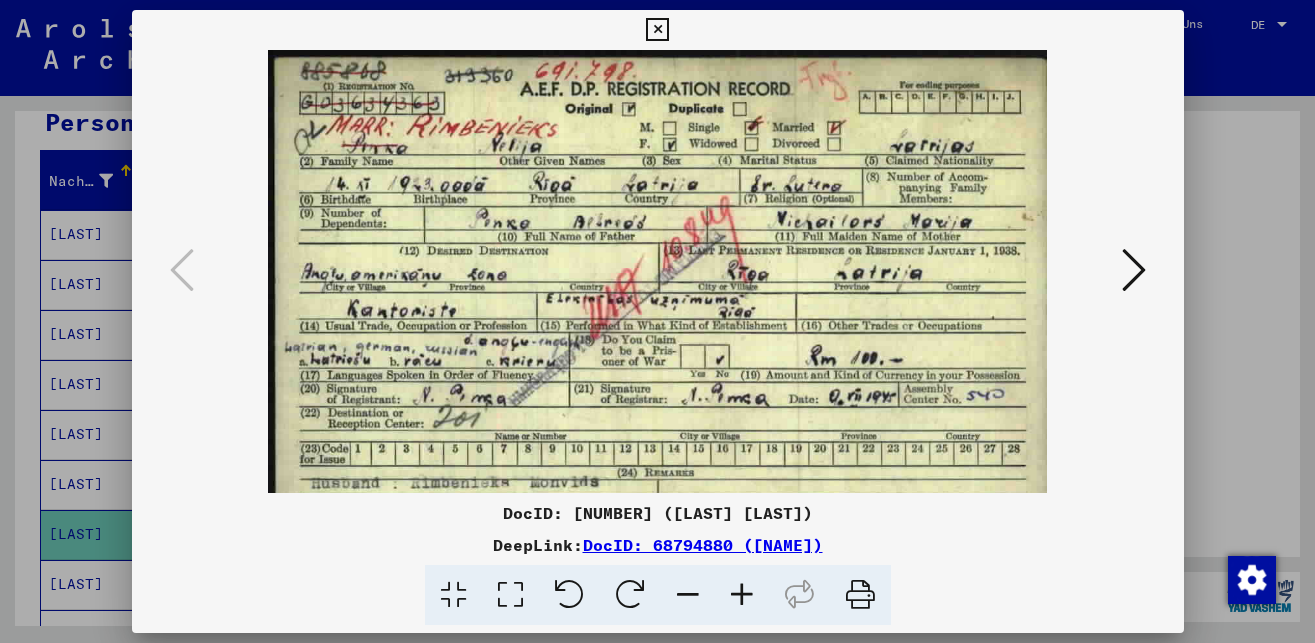 click at bounding box center (742, 595) 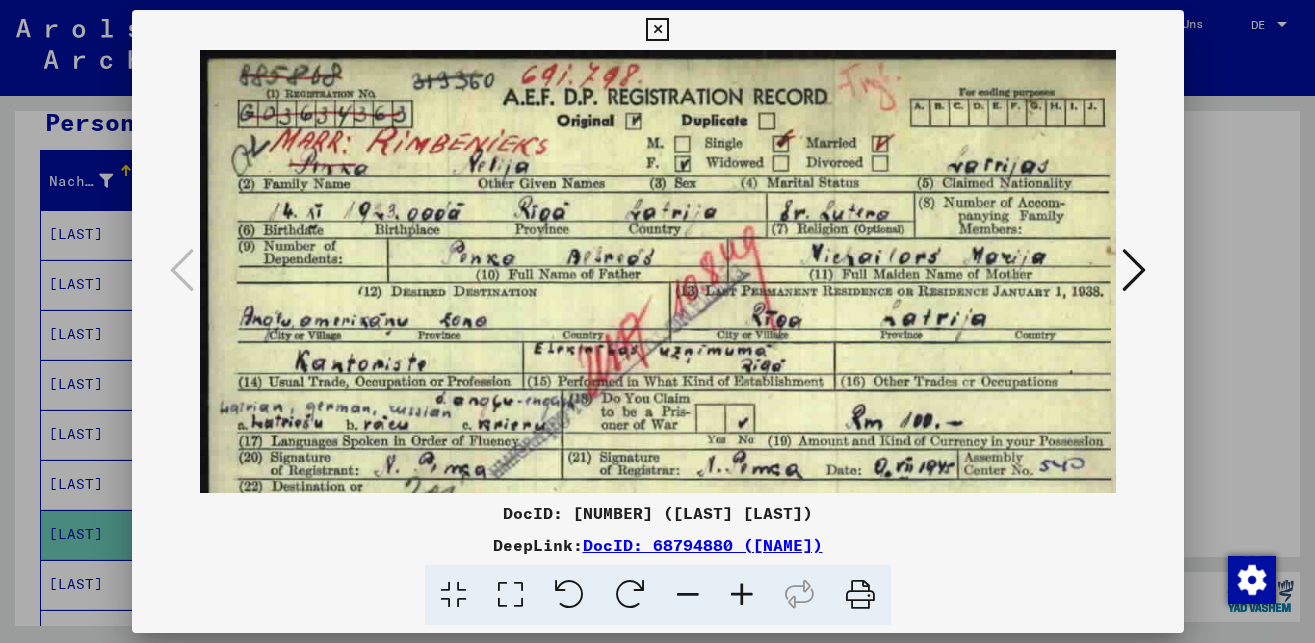 click at bounding box center [742, 595] 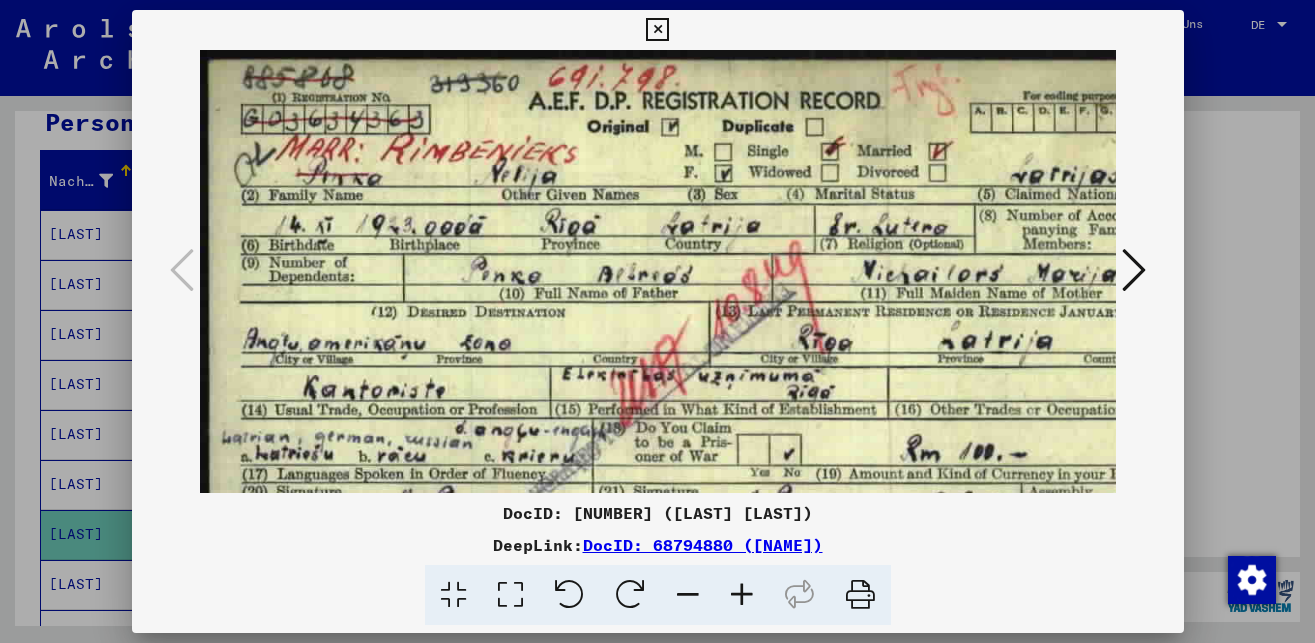 click at bounding box center [742, 595] 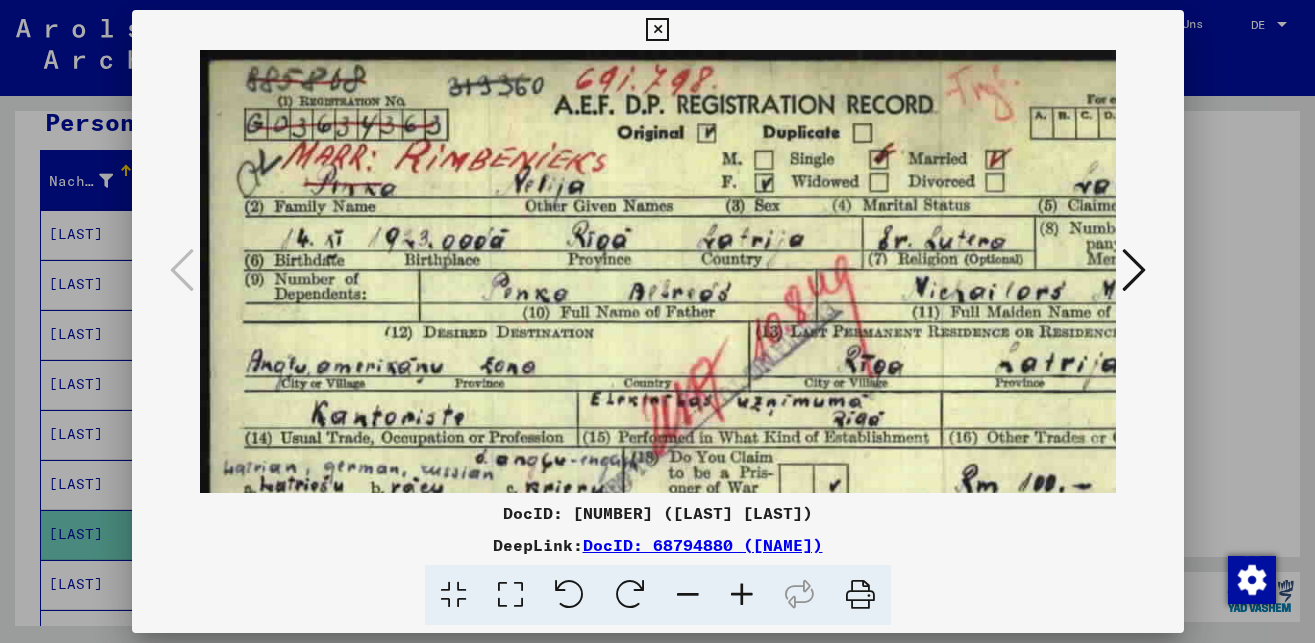 click at bounding box center [657, 30] 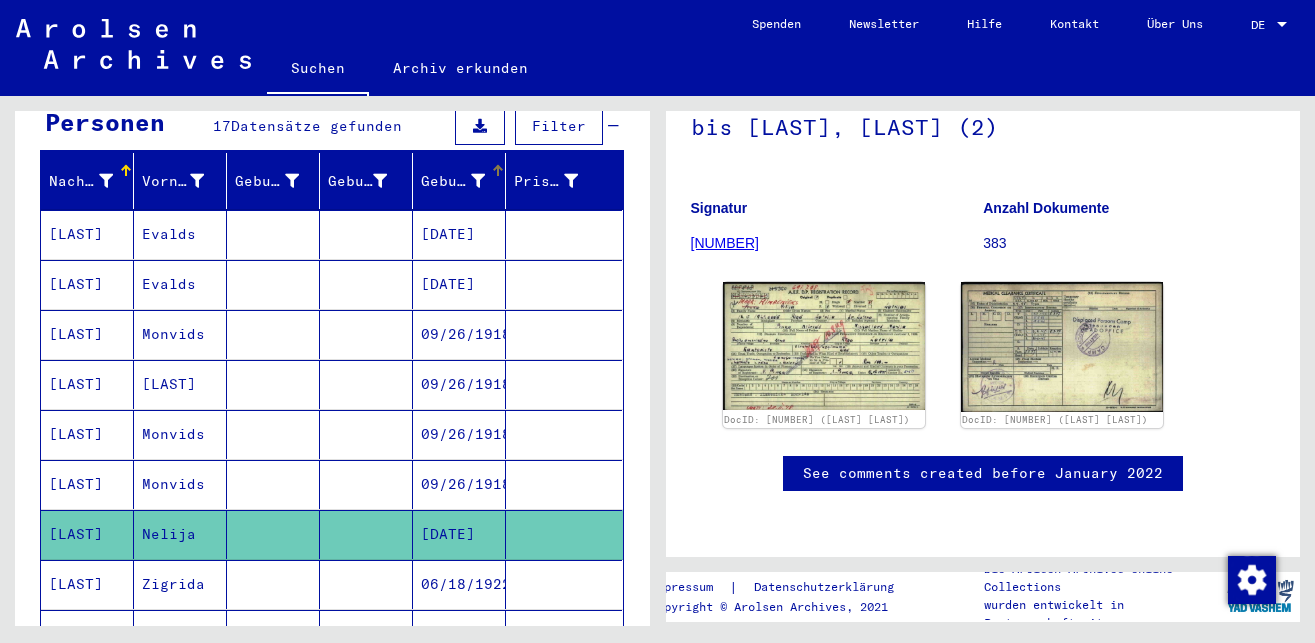 scroll, scrollTop: 0, scrollLeft: 0, axis: both 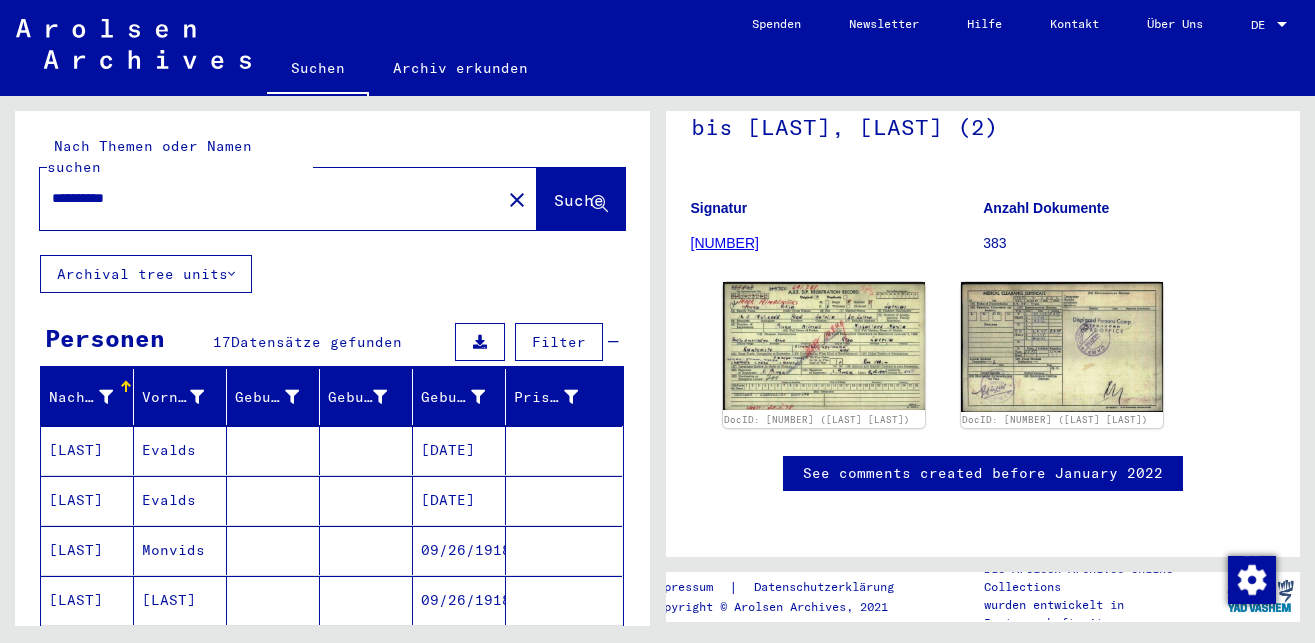 click on "close" 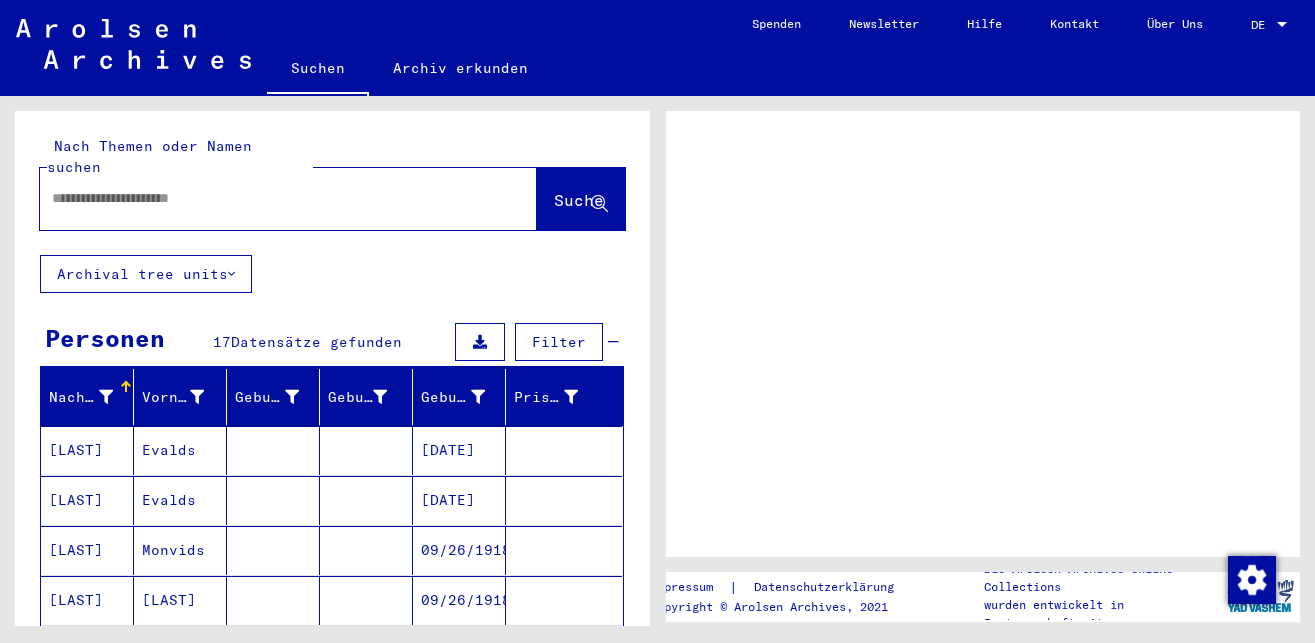 scroll, scrollTop: 0, scrollLeft: 0, axis: both 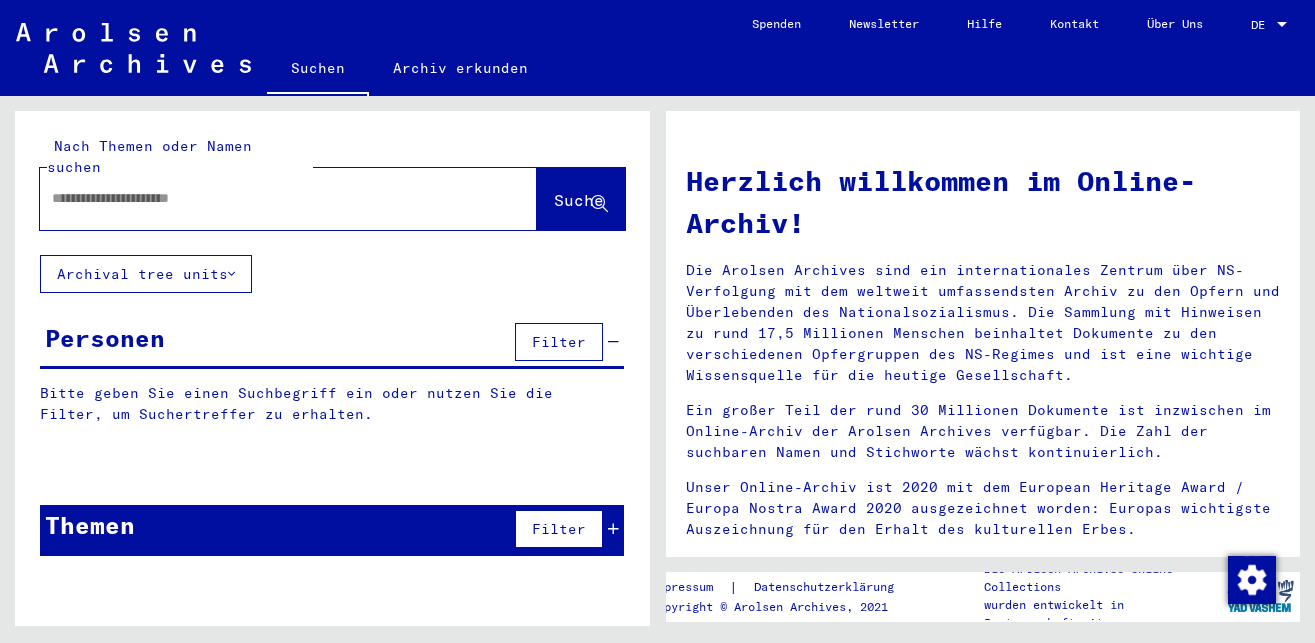 click at bounding box center [264, 198] 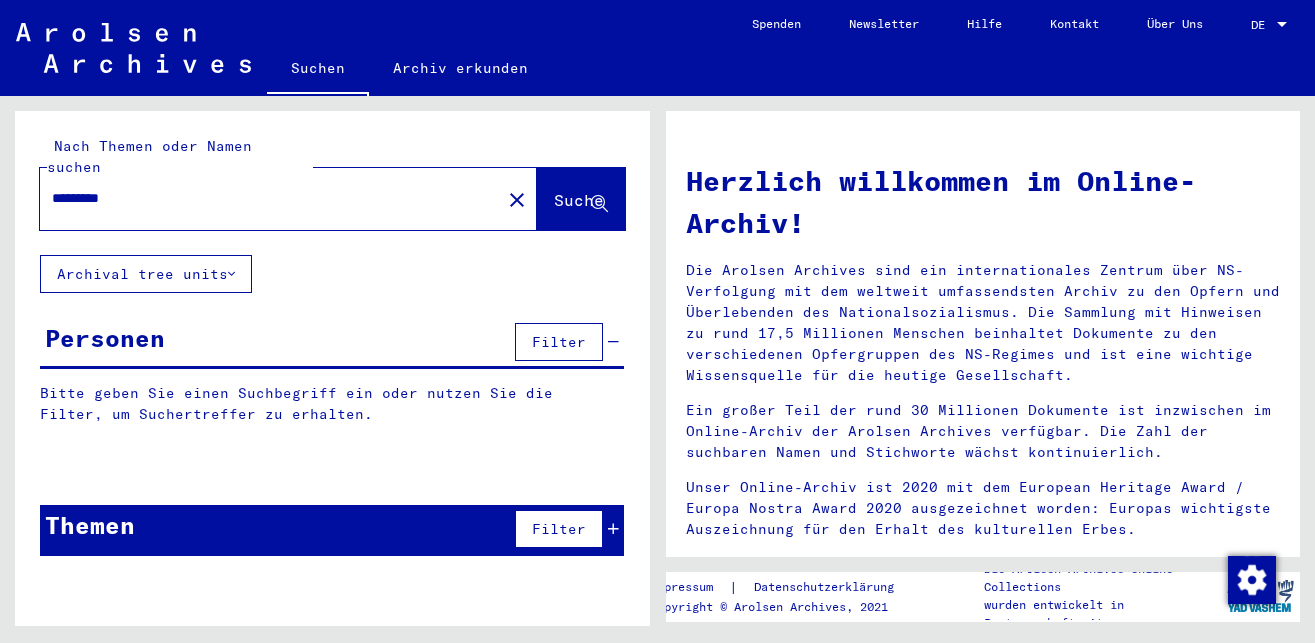 type on "*********" 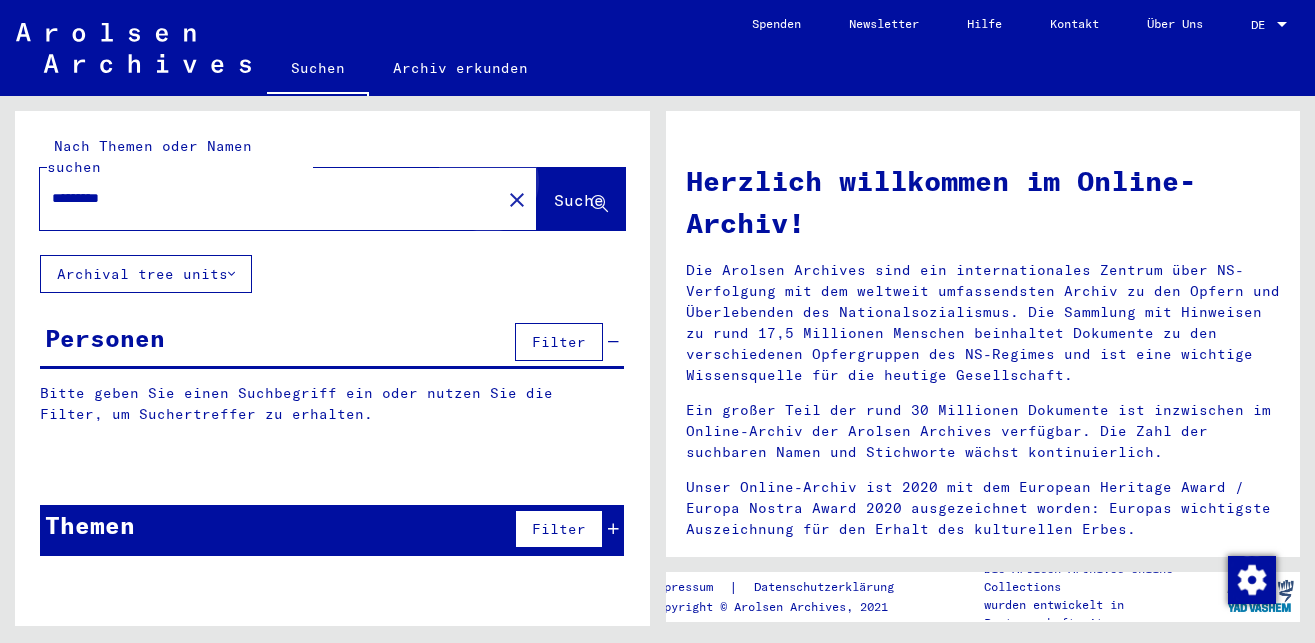 click on "Suche" 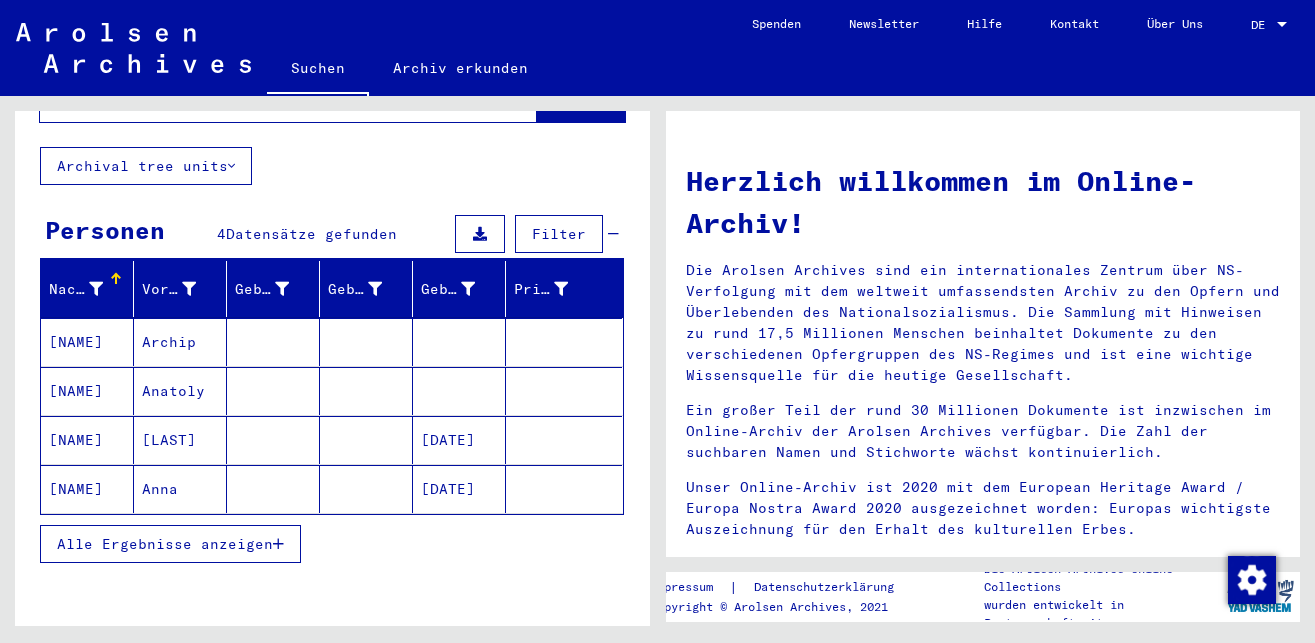 scroll, scrollTop: 173, scrollLeft: 0, axis: vertical 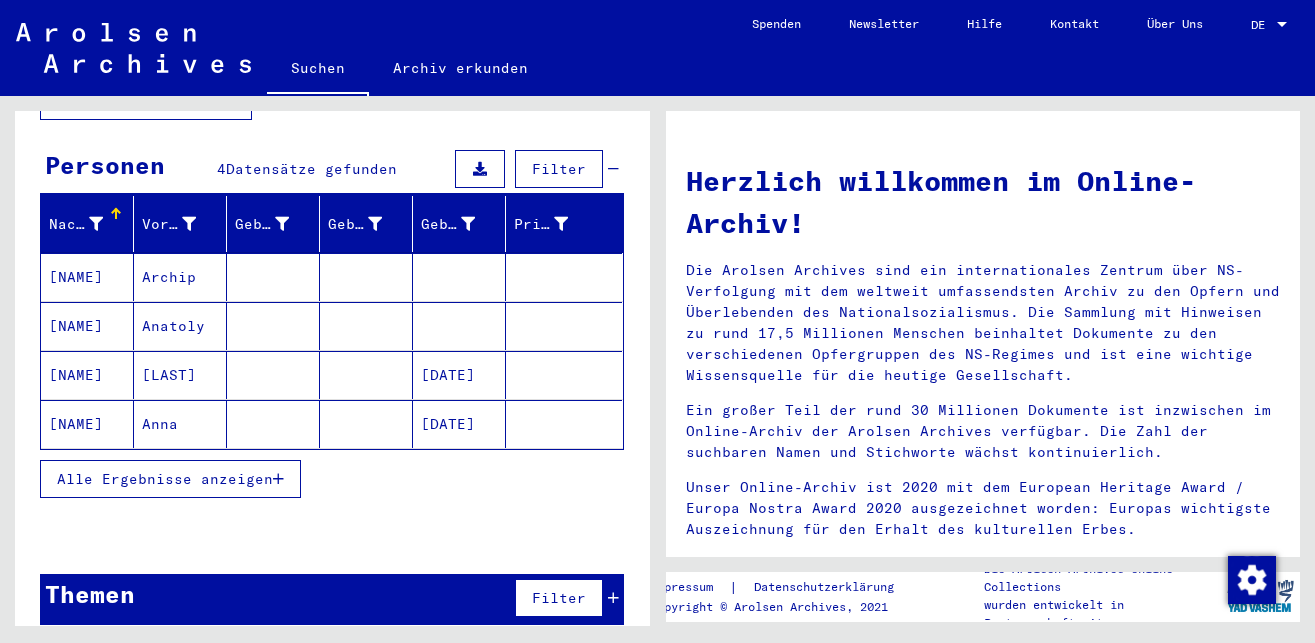 click on "[NAME]" at bounding box center (87, 424) 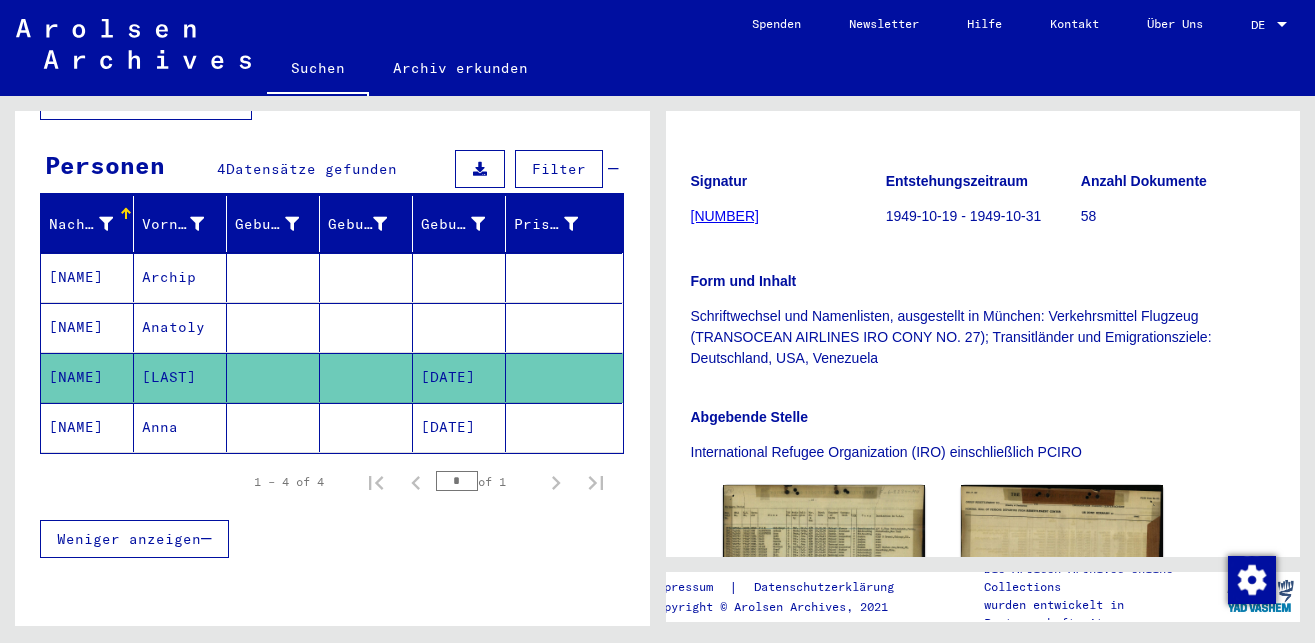scroll, scrollTop: 540, scrollLeft: 0, axis: vertical 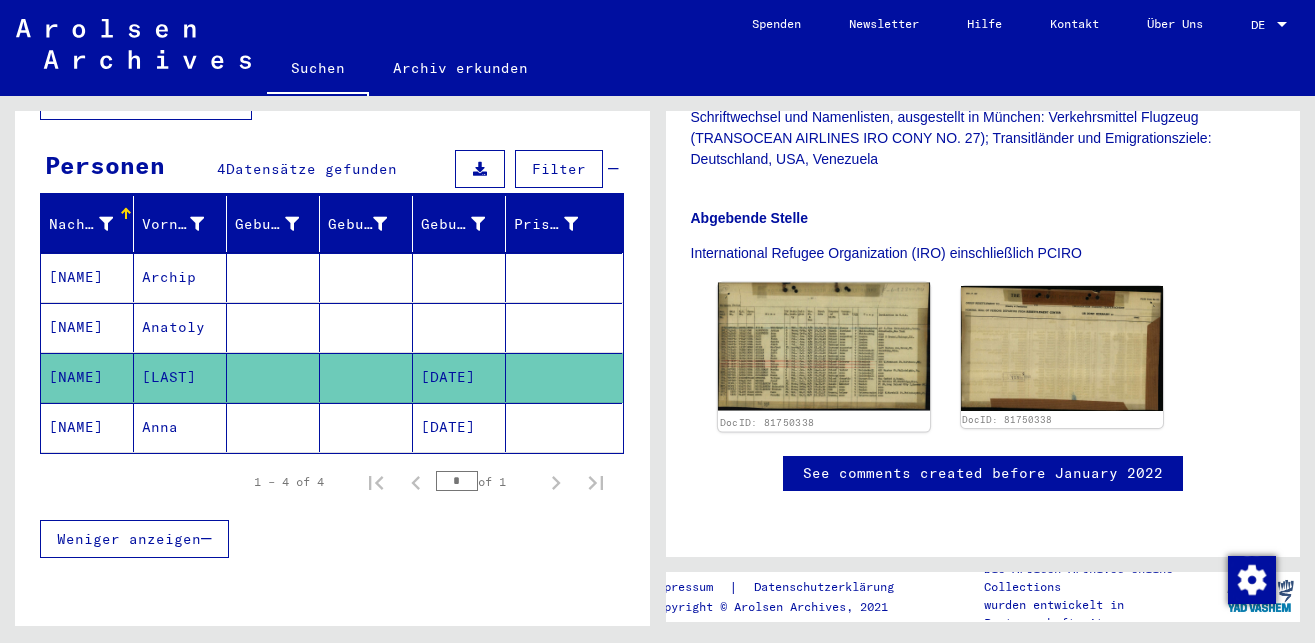 click 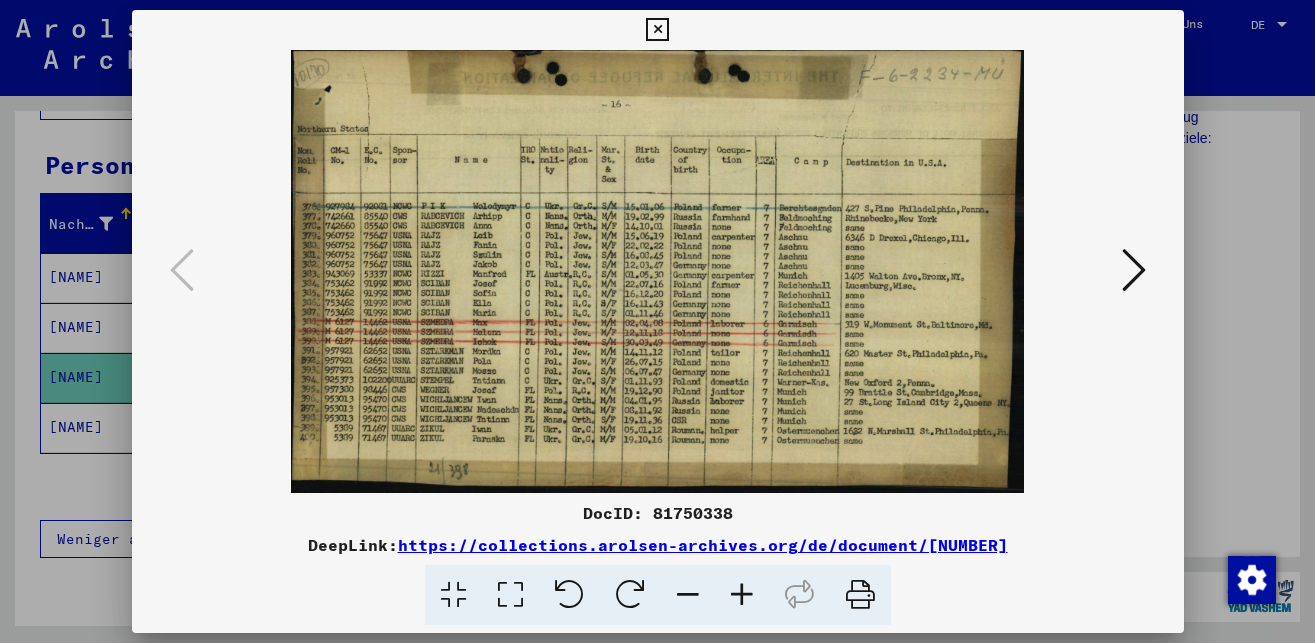 click at bounding box center [742, 595] 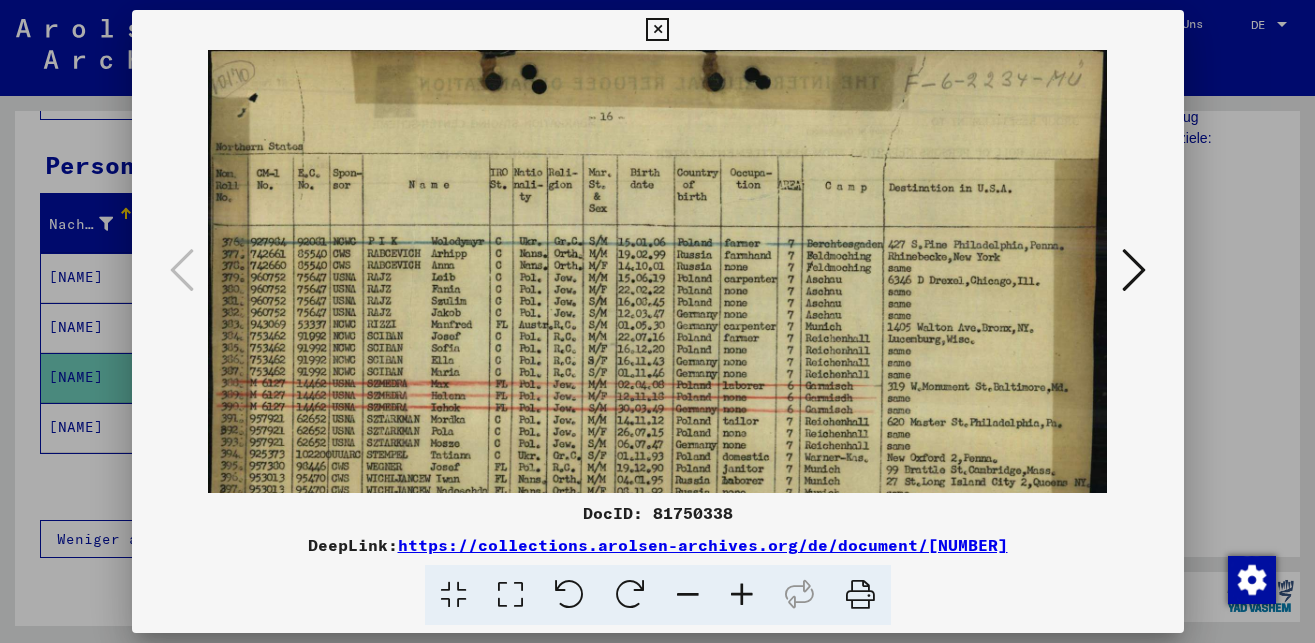 click at bounding box center [742, 595] 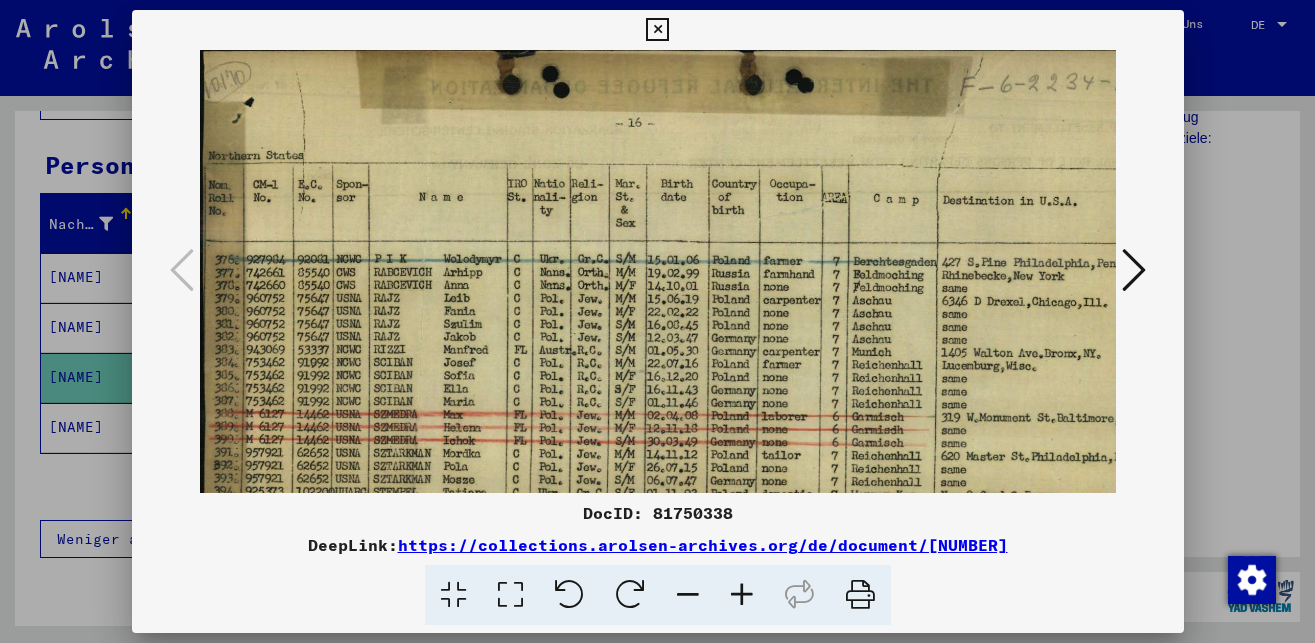 click at bounding box center [657, 30] 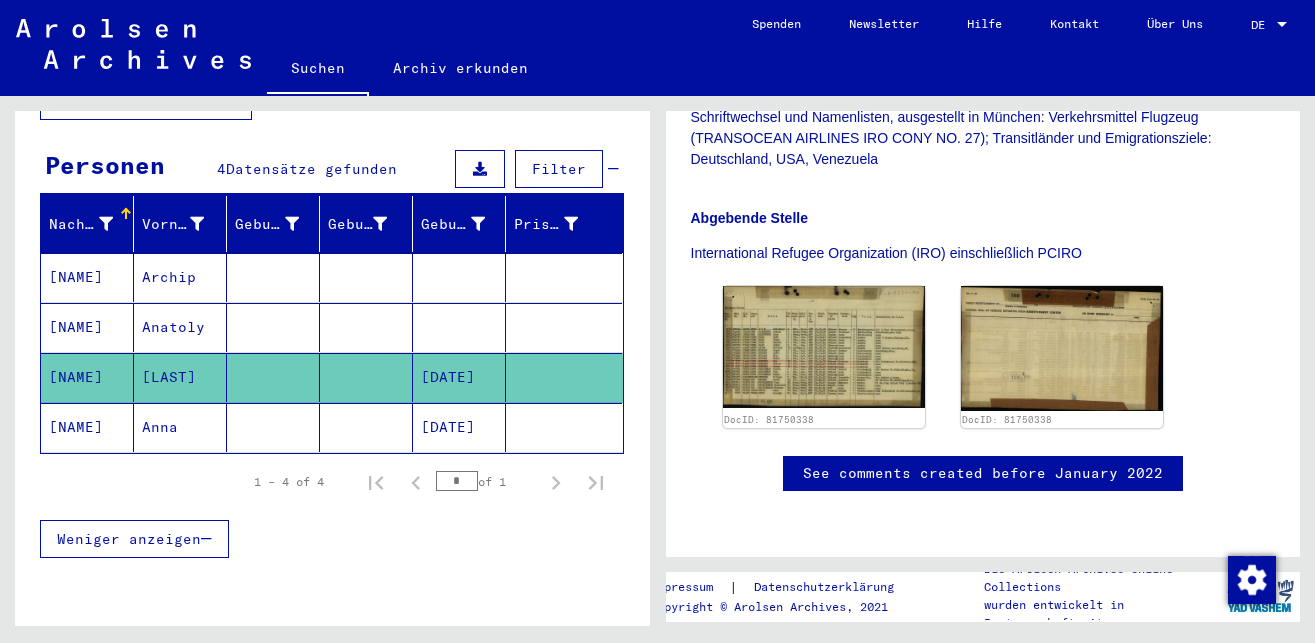 click on "[NAME]" at bounding box center [87, 327] 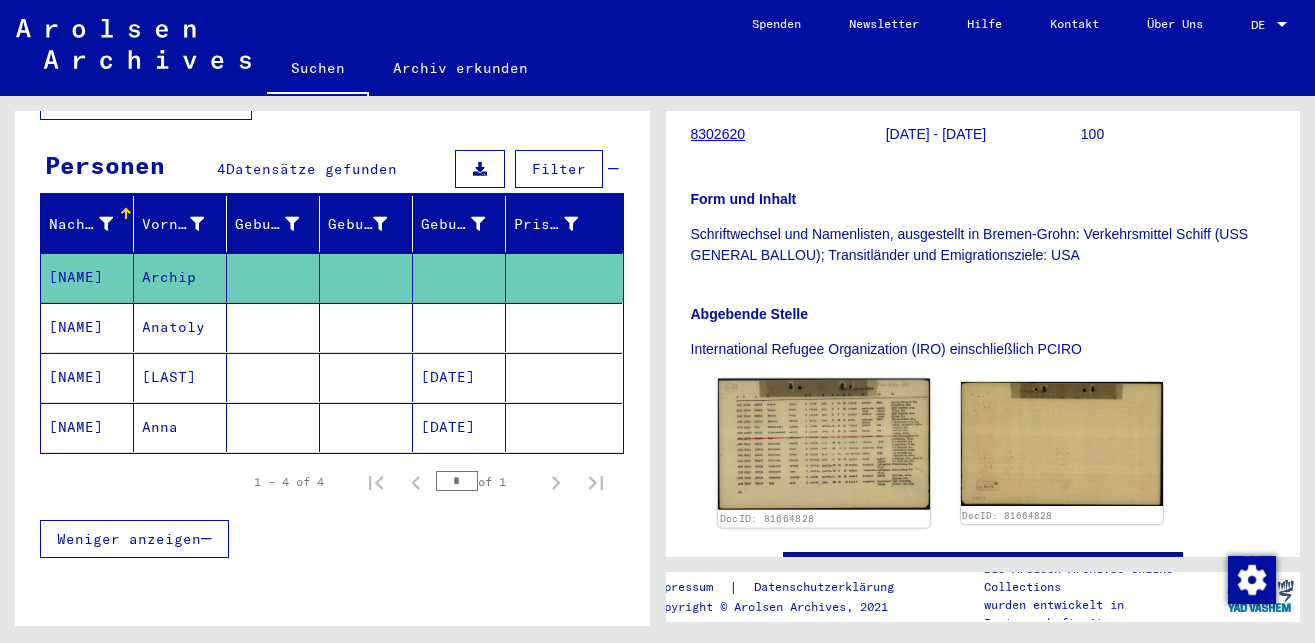 scroll, scrollTop: 540, scrollLeft: 0, axis: vertical 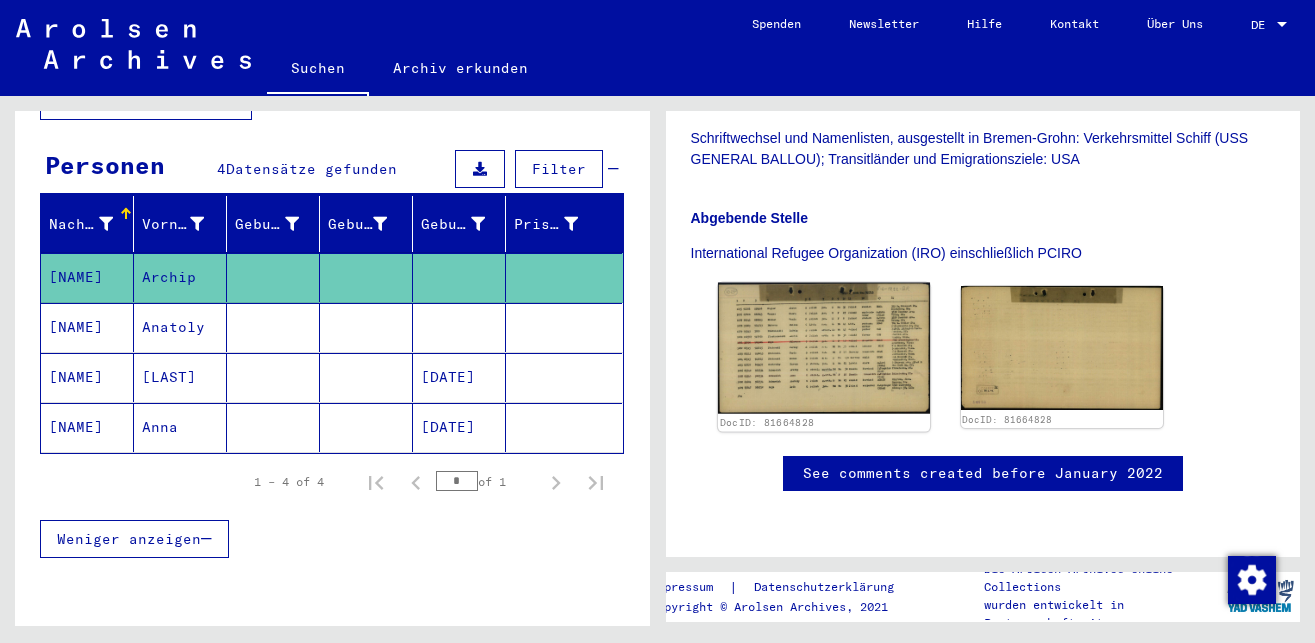 click 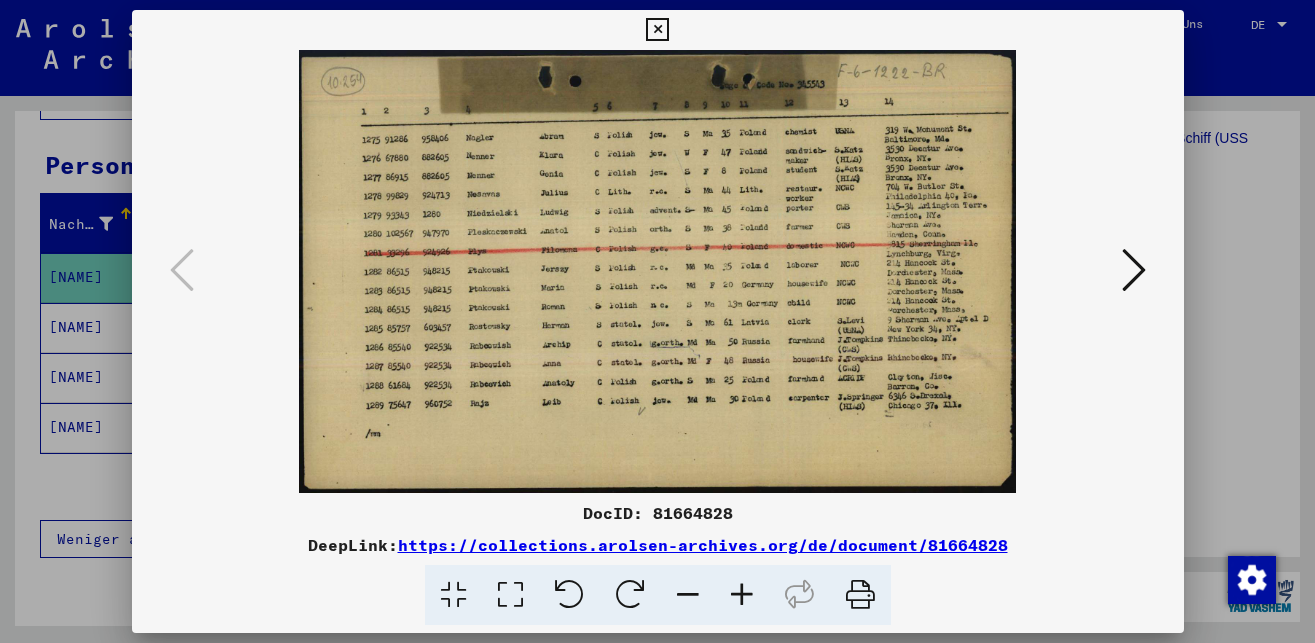 click at bounding box center (742, 595) 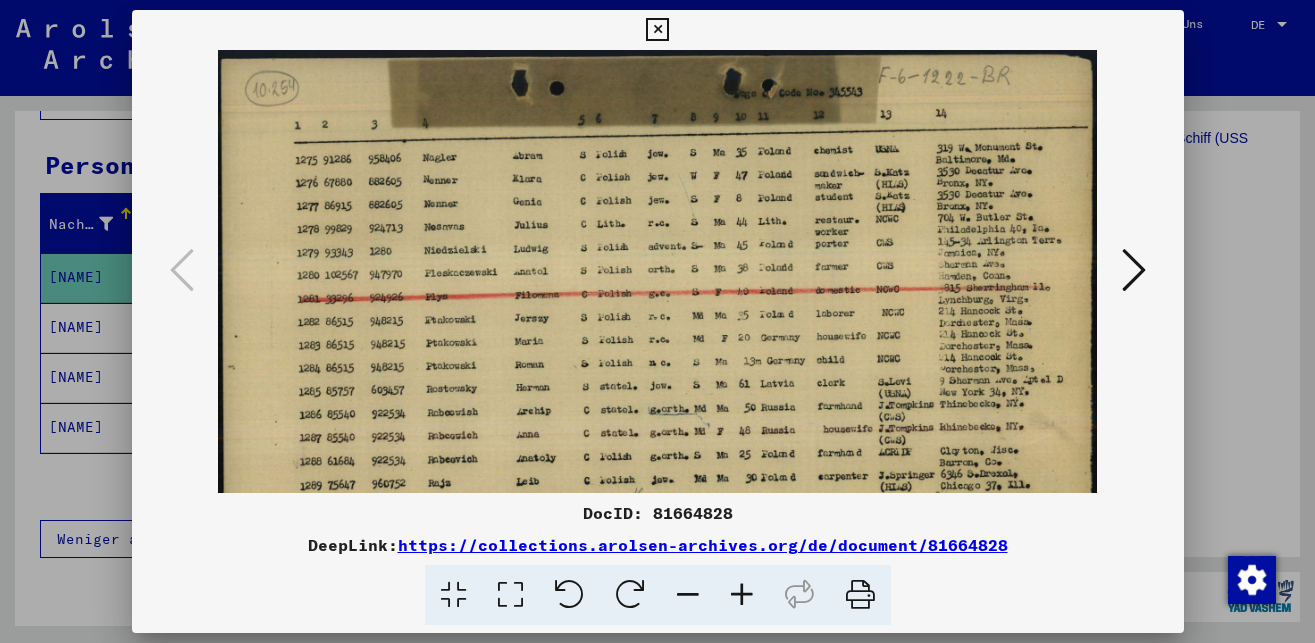 click at bounding box center (742, 595) 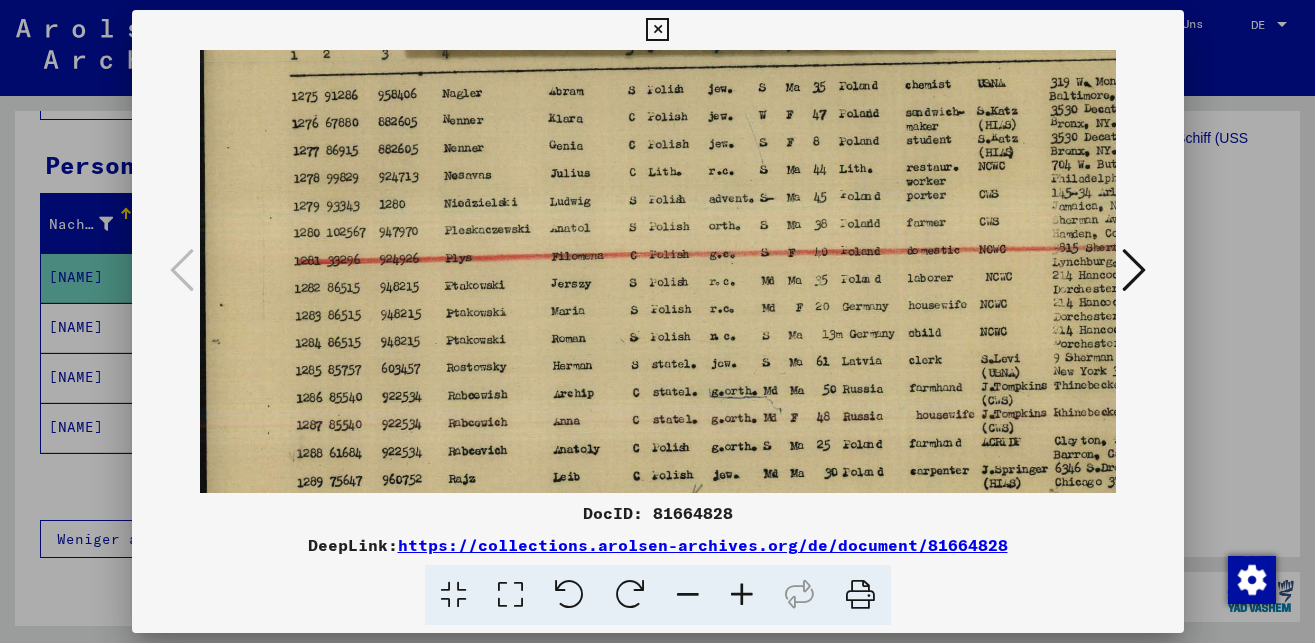 scroll, scrollTop: 143, scrollLeft: 0, axis: vertical 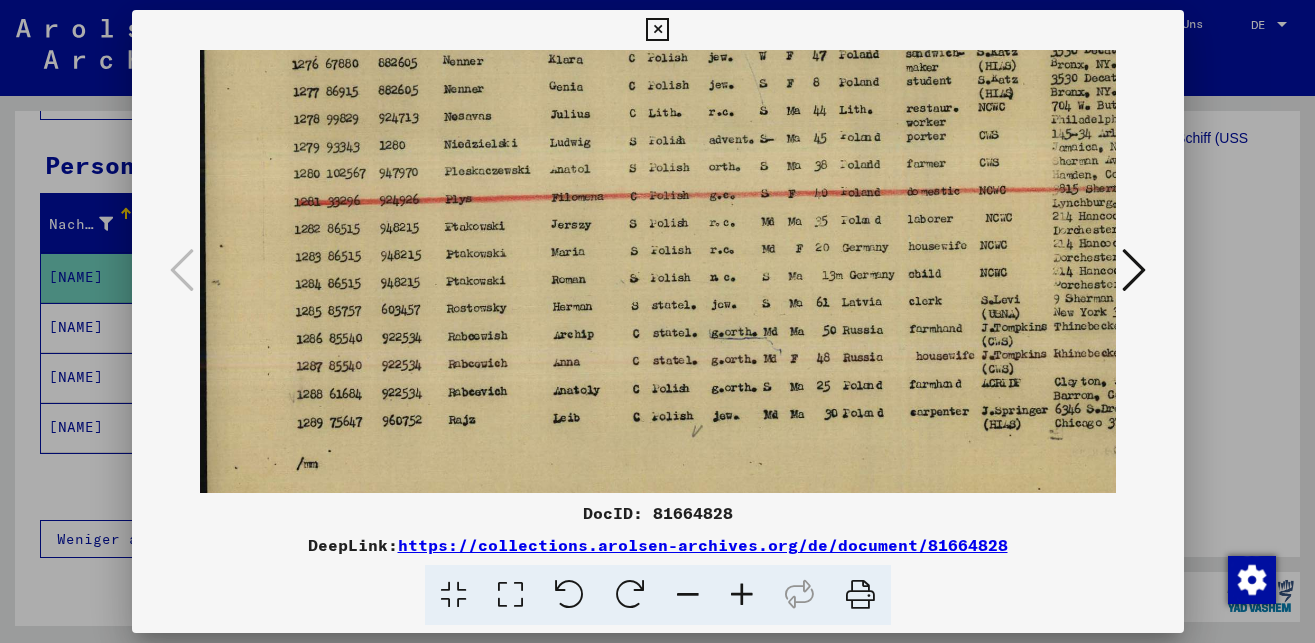 drag, startPoint x: 723, startPoint y: 388, endPoint x: 729, endPoint y: 269, distance: 119.15116 